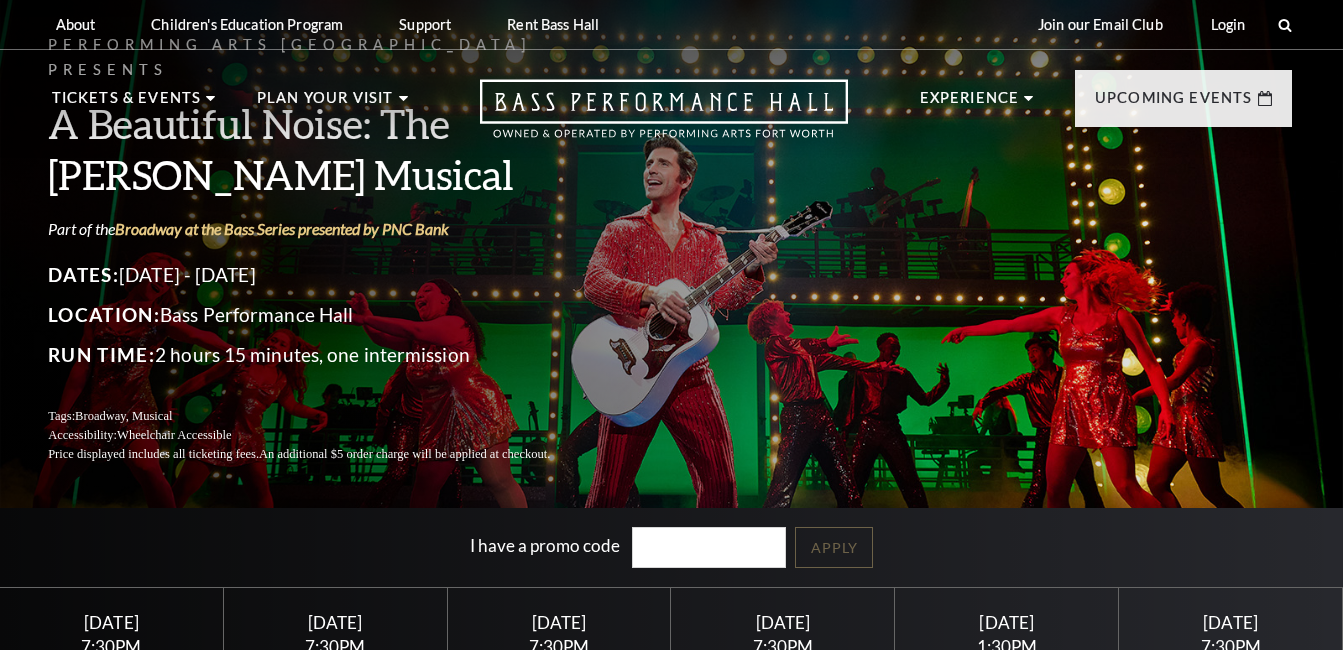 scroll, scrollTop: 0, scrollLeft: 0, axis: both 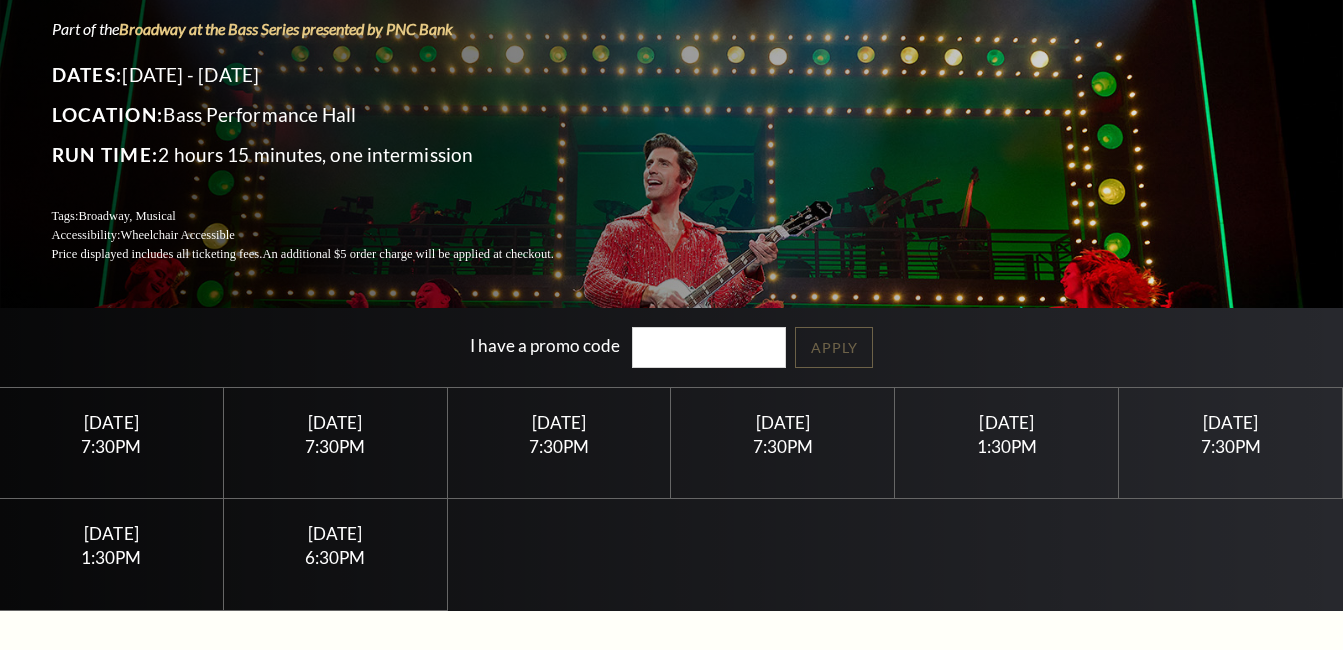 click on "I have a promo code" at bounding box center (709, 347) 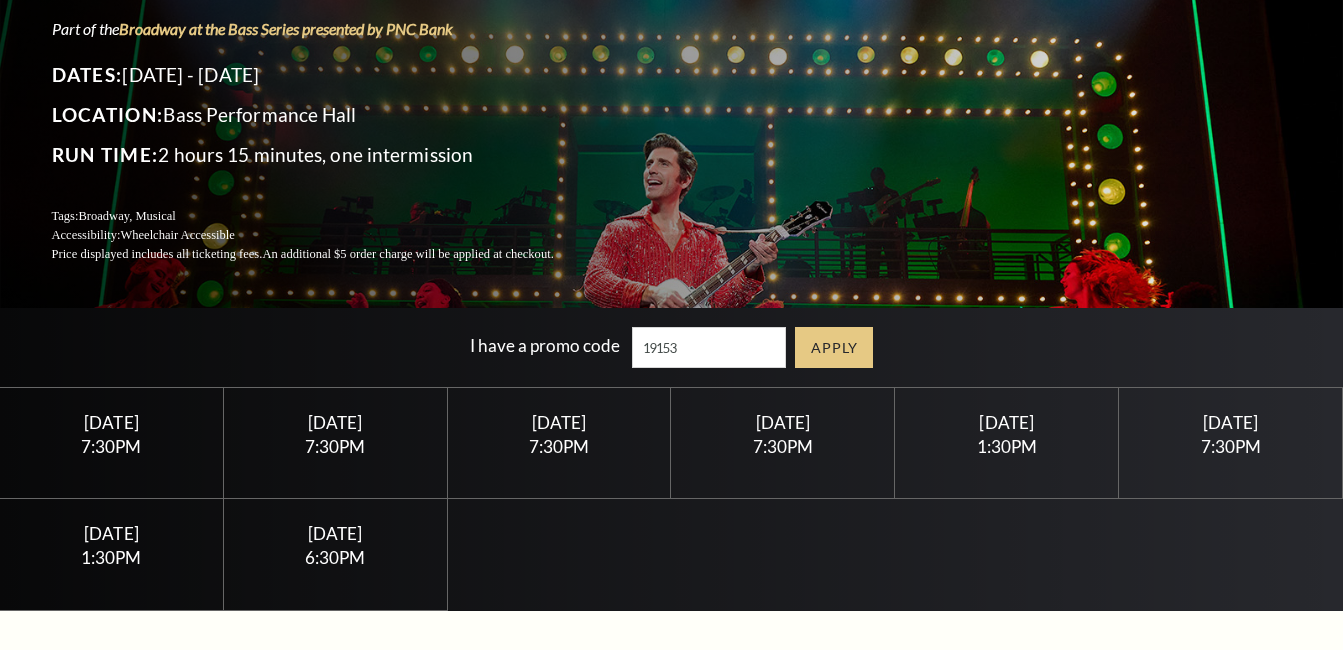 type on "19153" 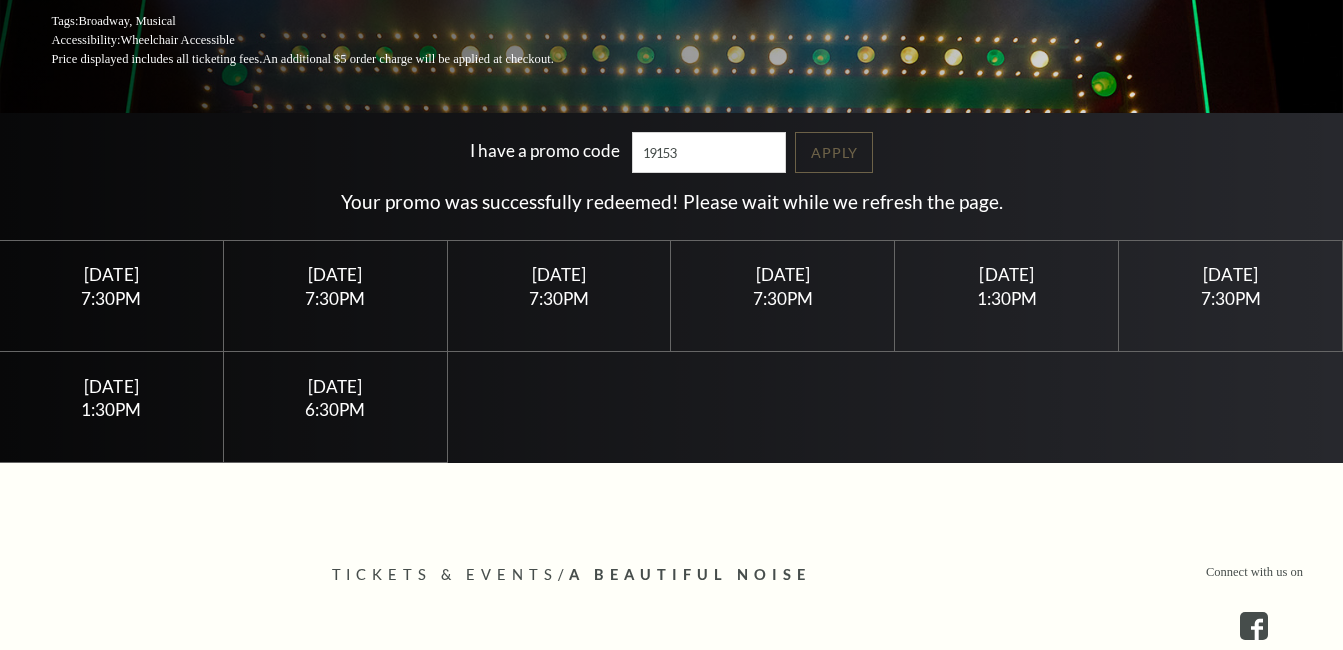scroll, scrollTop: 400, scrollLeft: 0, axis: vertical 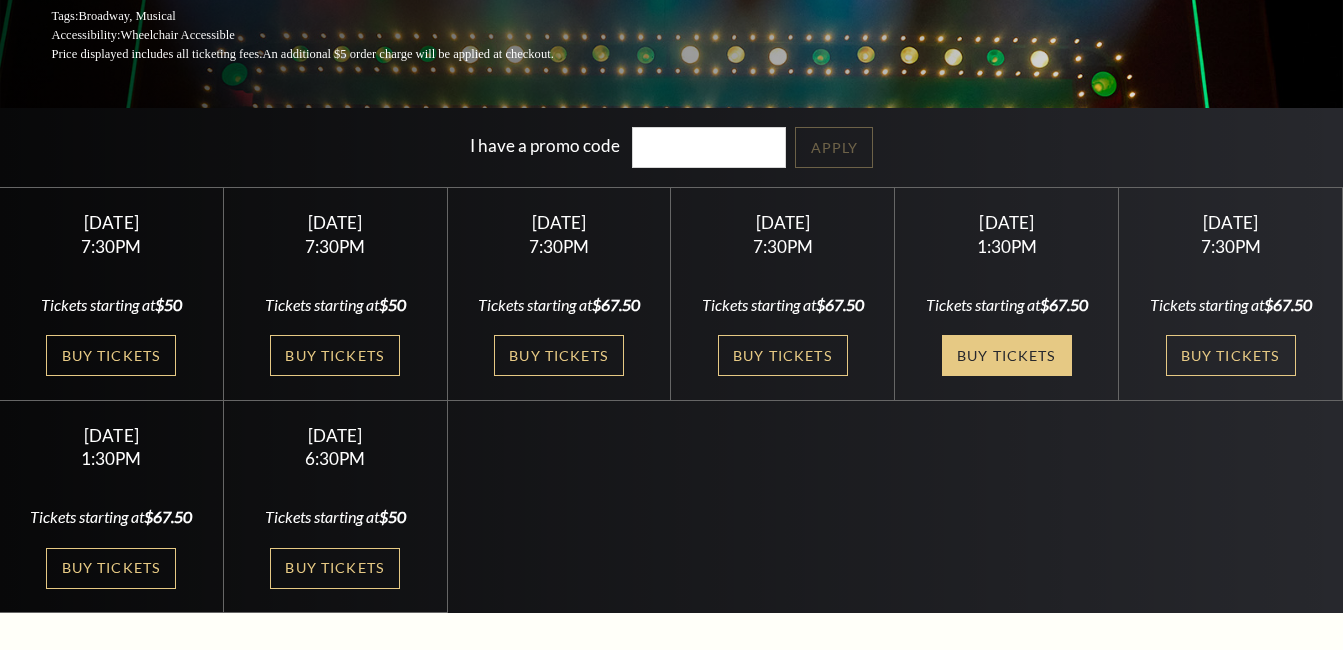 click on "Buy Tickets" at bounding box center [1007, 355] 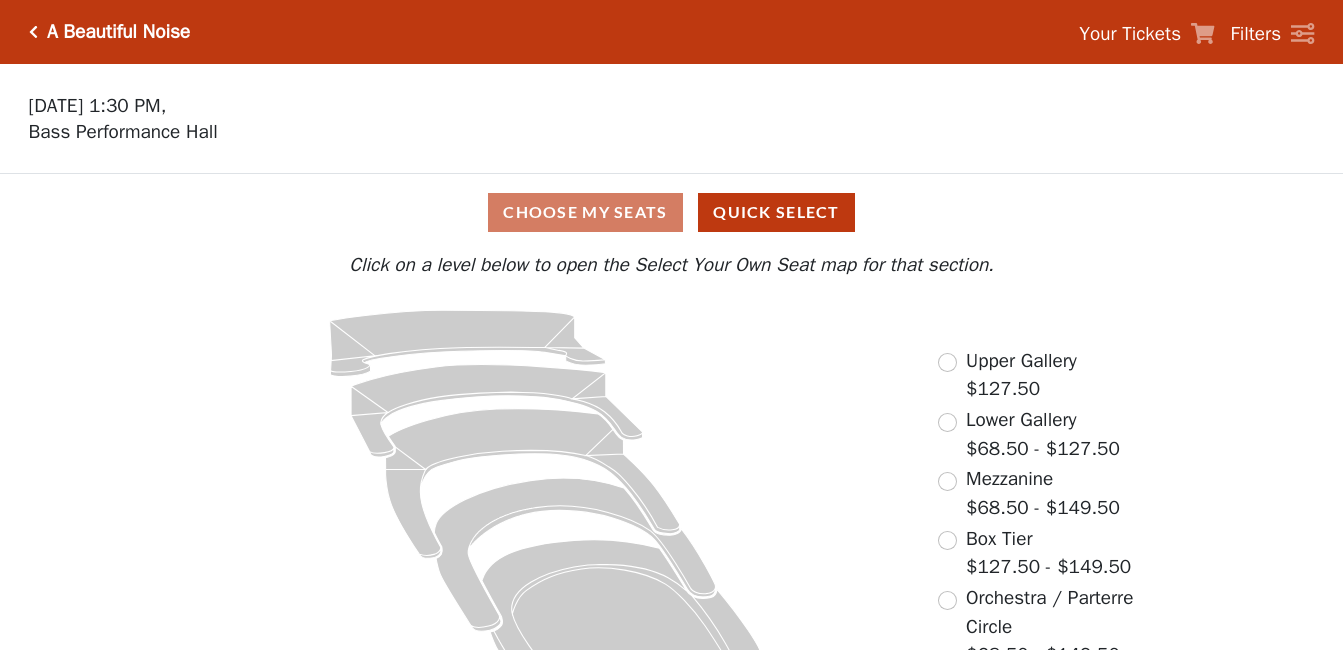 scroll, scrollTop: 0, scrollLeft: 0, axis: both 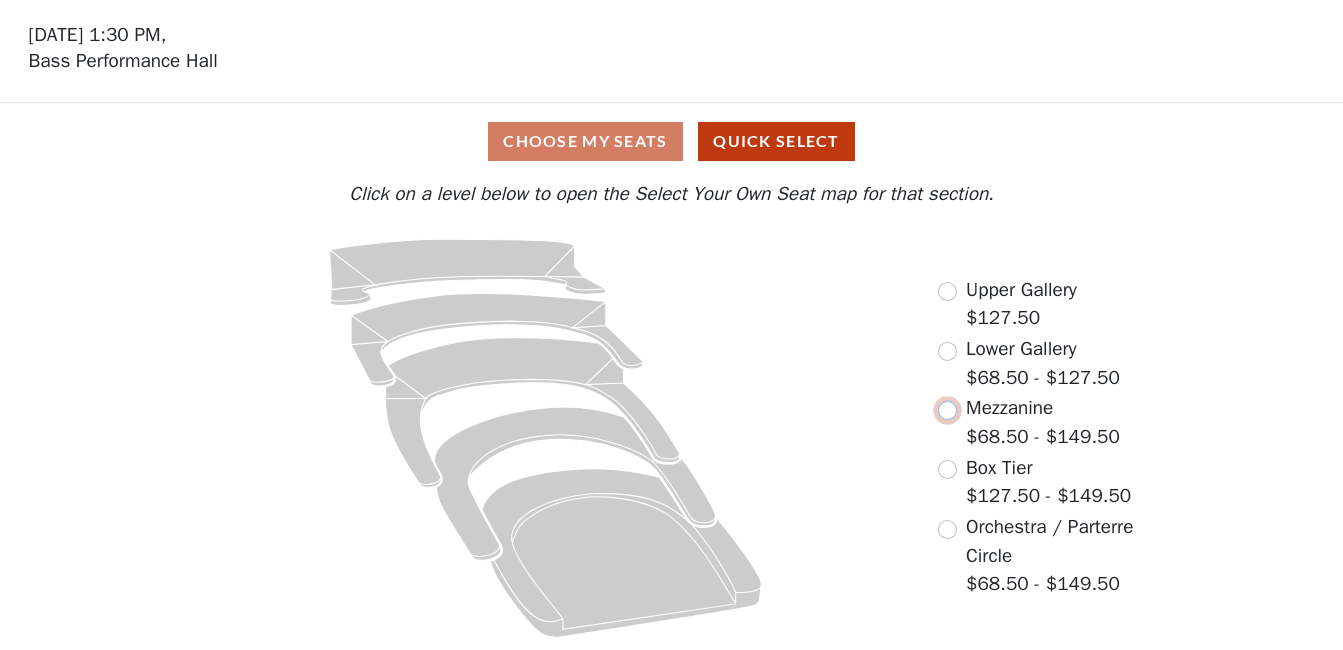 click at bounding box center (947, 410) 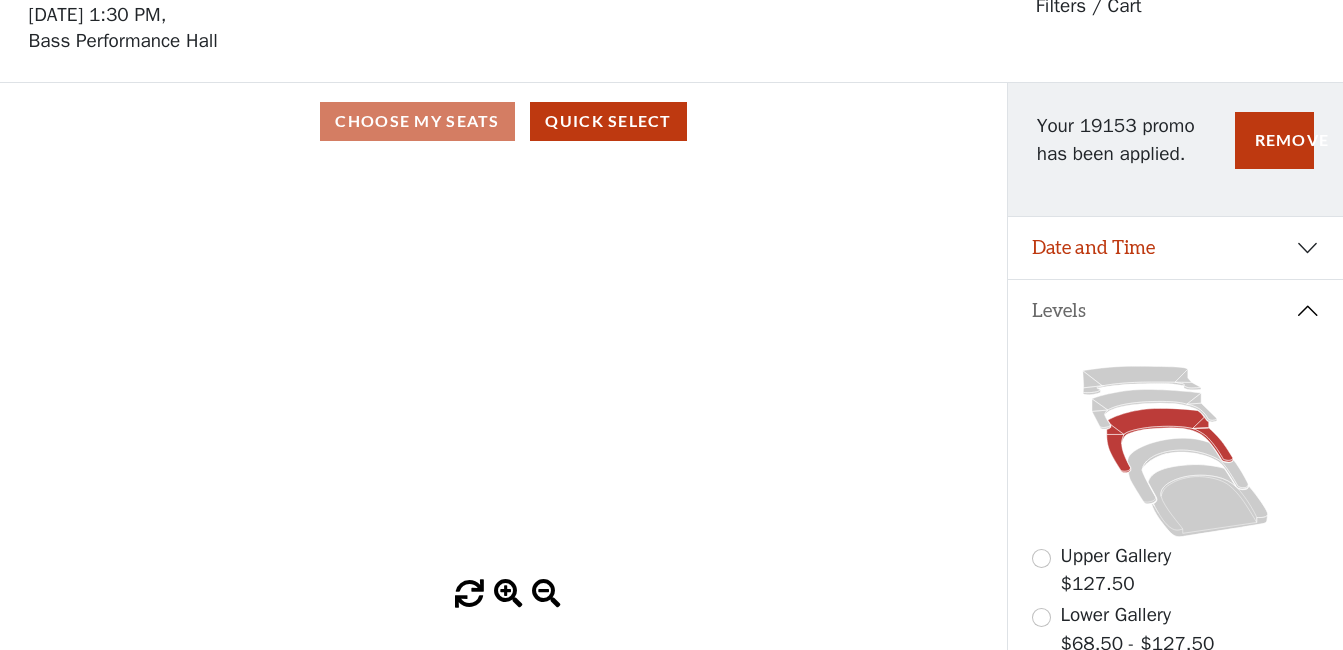 scroll, scrollTop: 22, scrollLeft: 0, axis: vertical 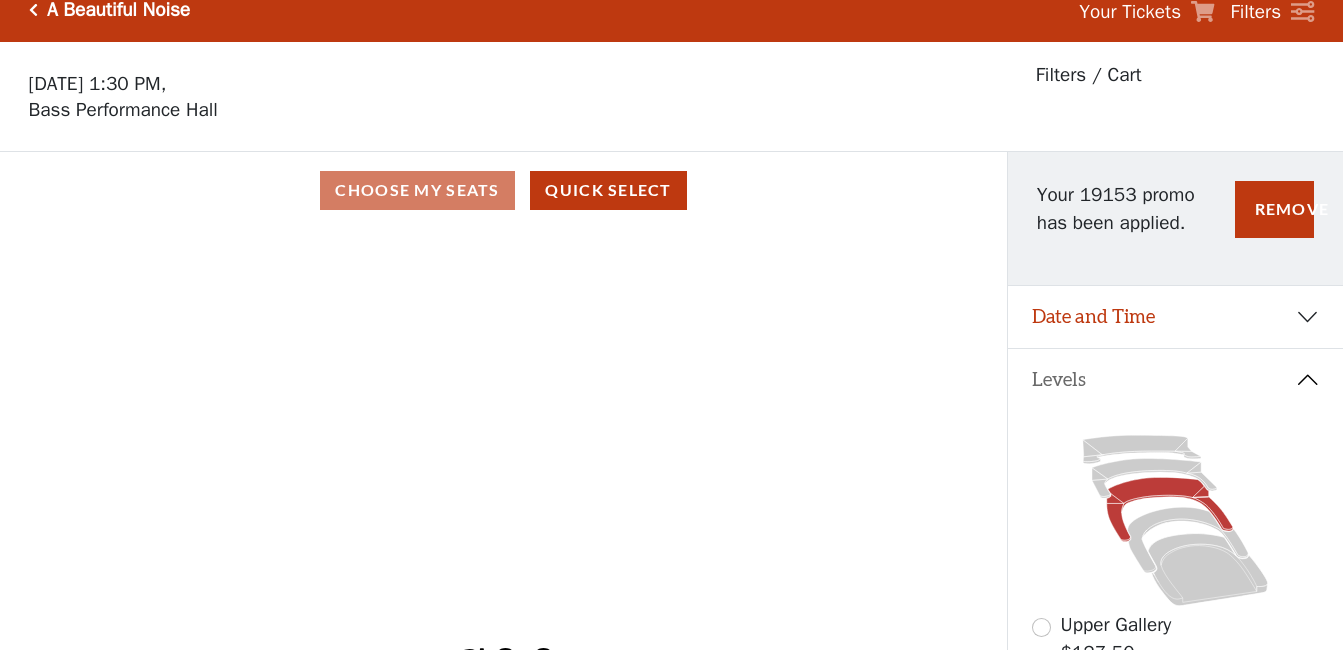 click 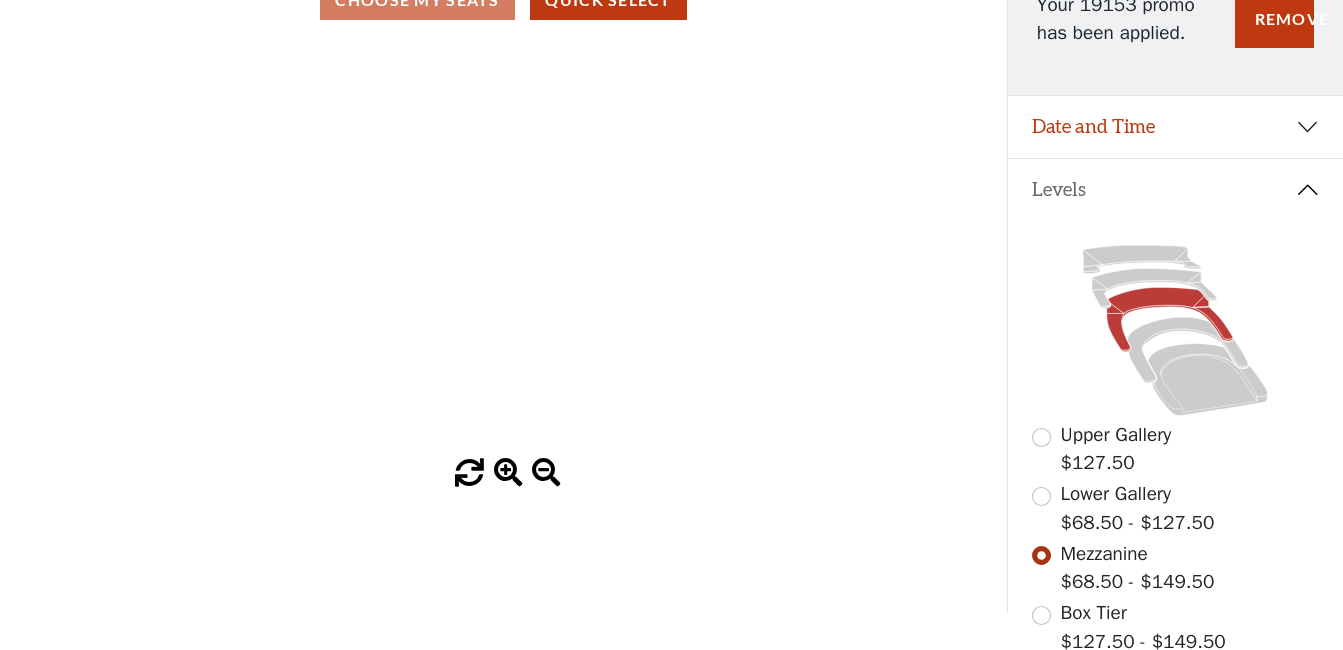 scroll, scrollTop: 222, scrollLeft: 0, axis: vertical 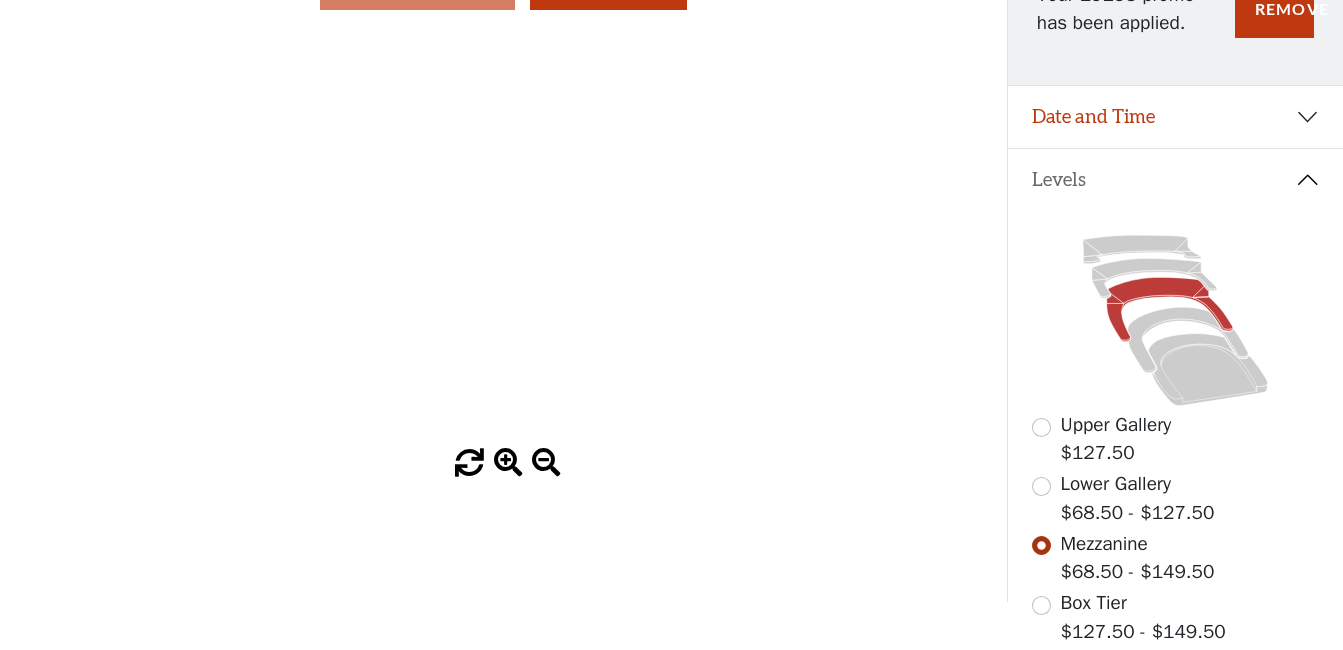click at bounding box center (469, 463) 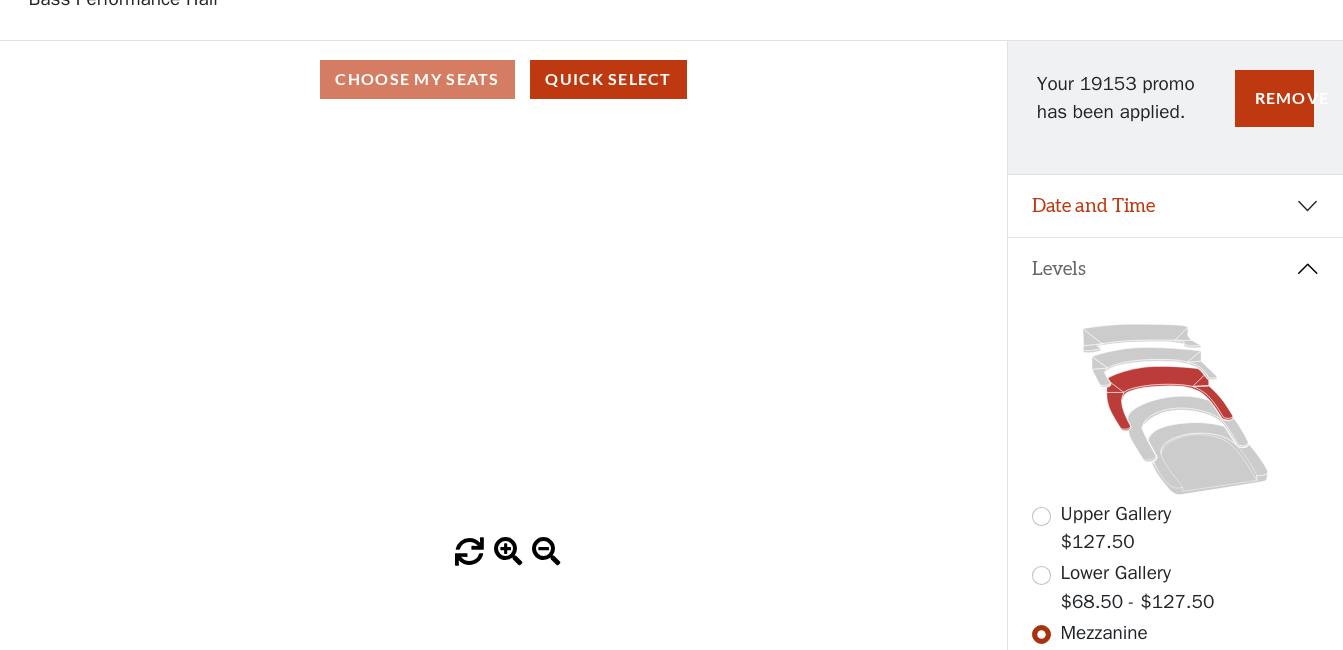 scroll, scrollTop: 22, scrollLeft: 0, axis: vertical 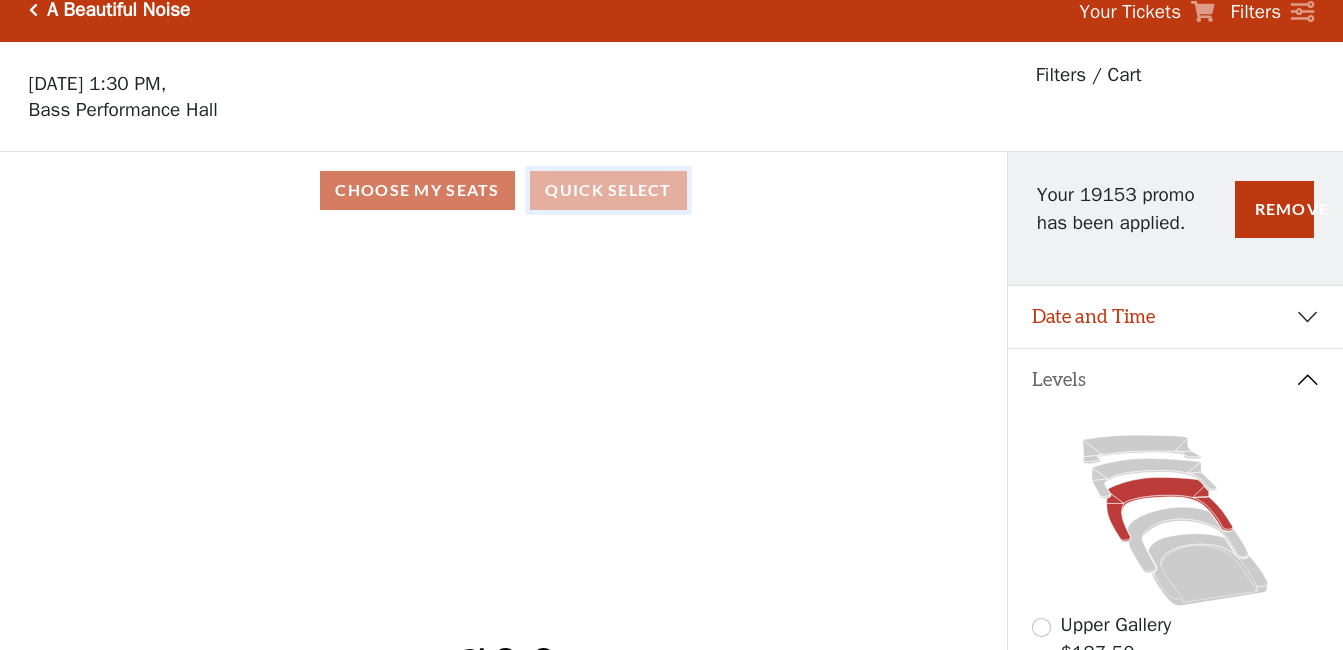 click on "Quick Select" at bounding box center (608, 190) 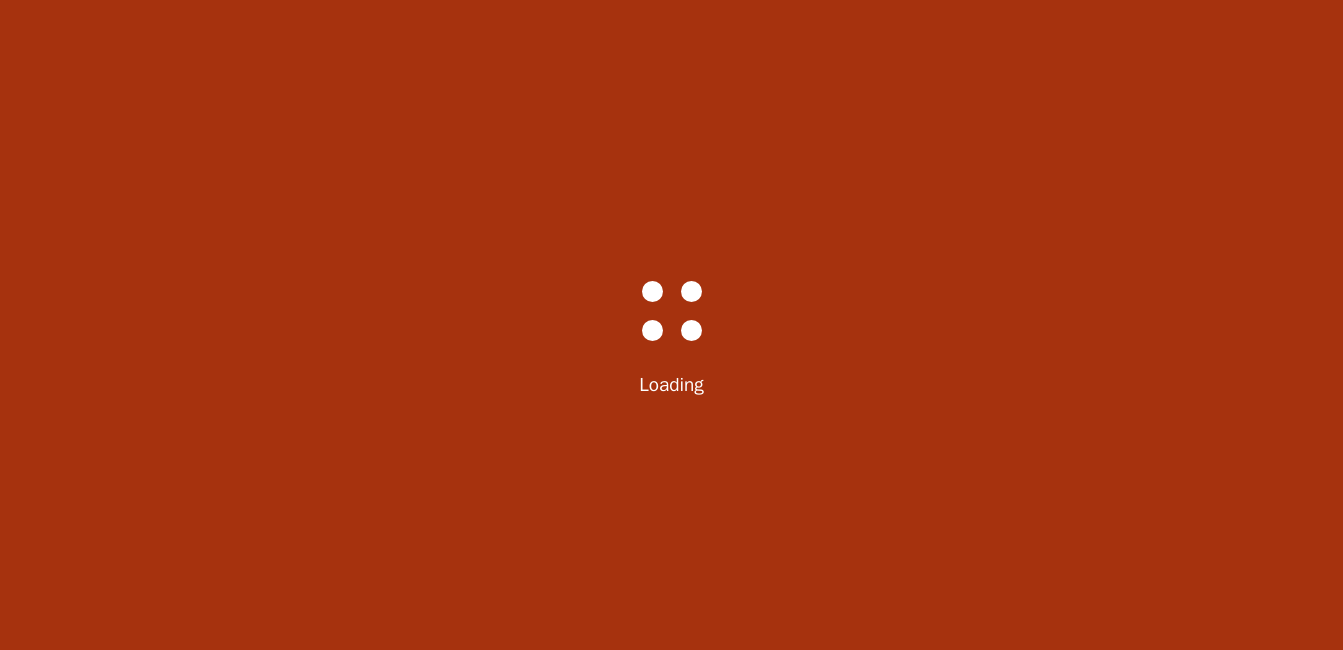 scroll, scrollTop: 0, scrollLeft: 0, axis: both 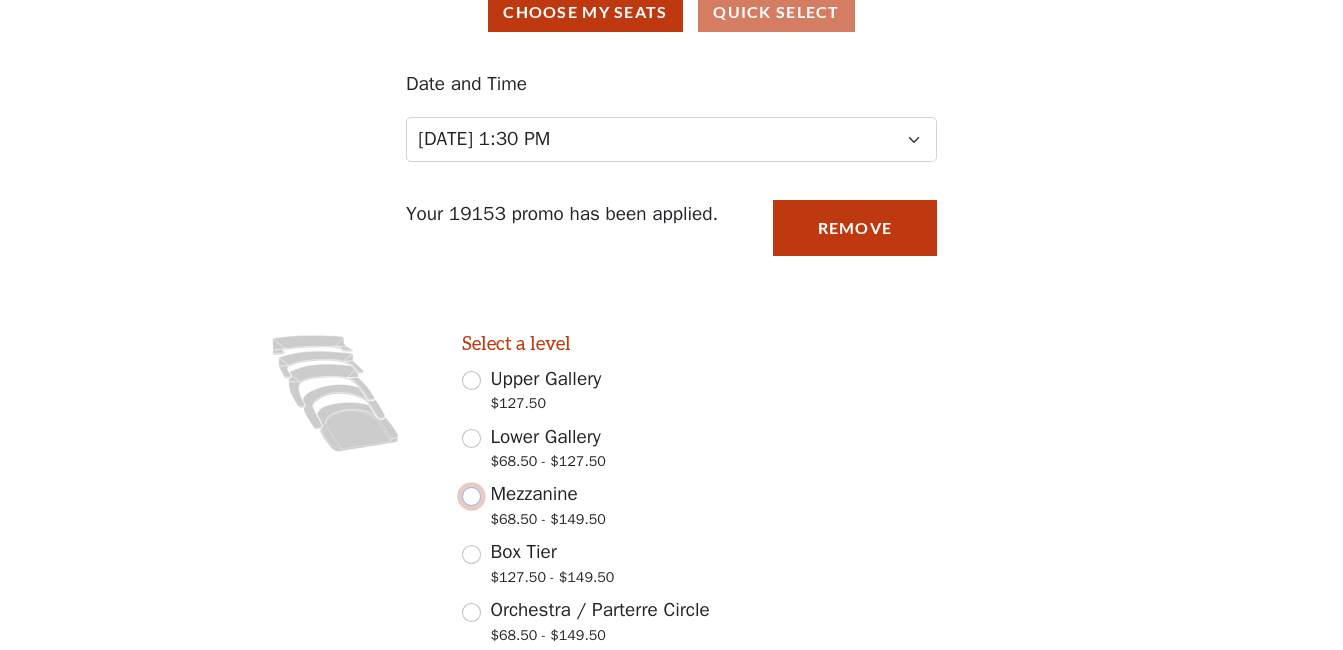 click on "Mezzanine     $68.50 - $149.50" at bounding box center (471, 496) 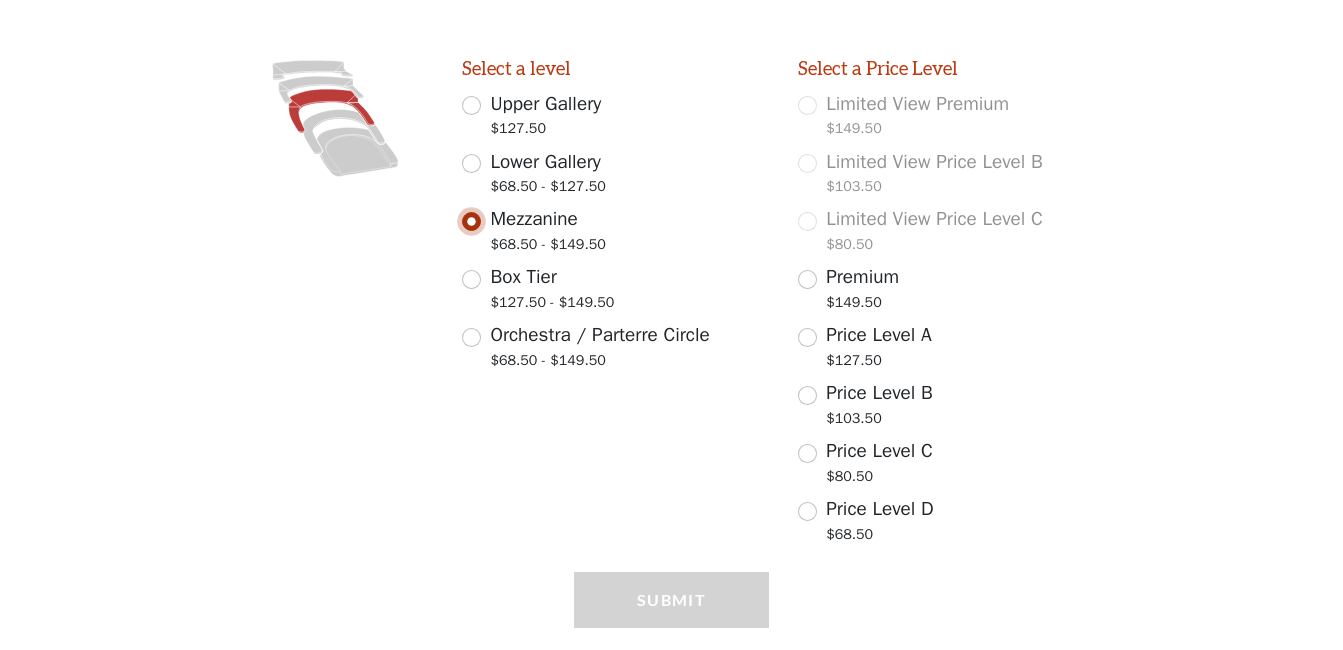 scroll, scrollTop: 430, scrollLeft: 0, axis: vertical 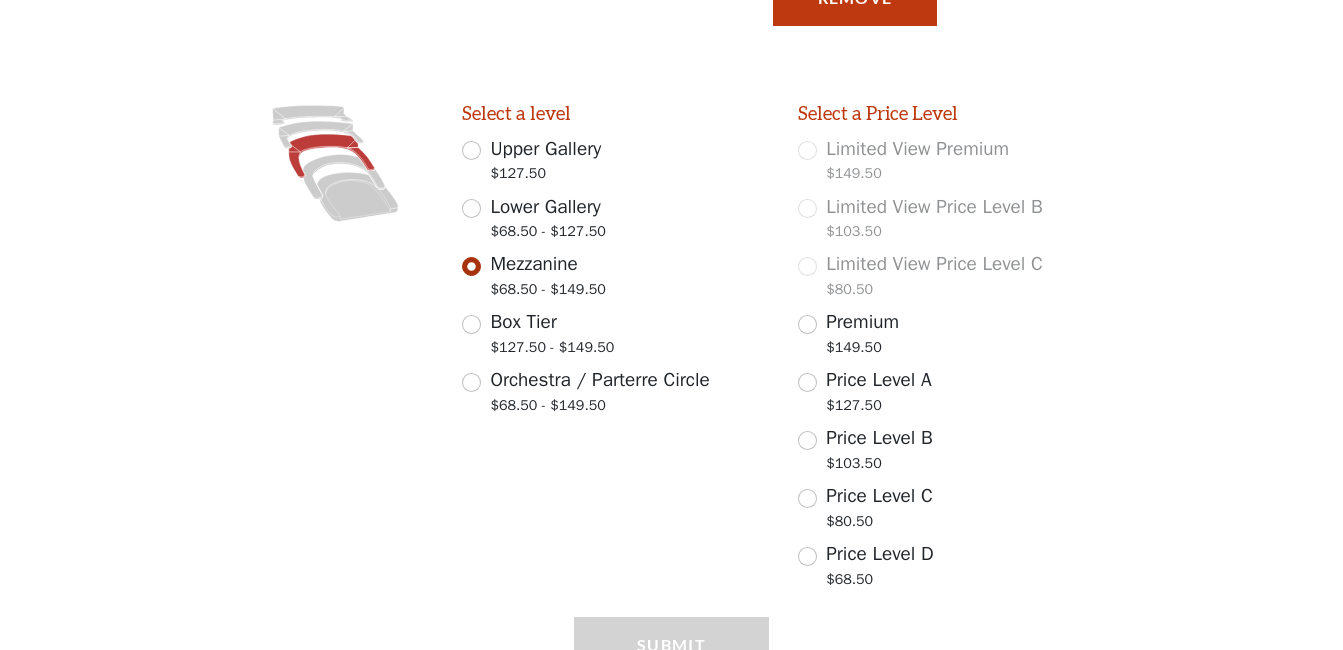 click 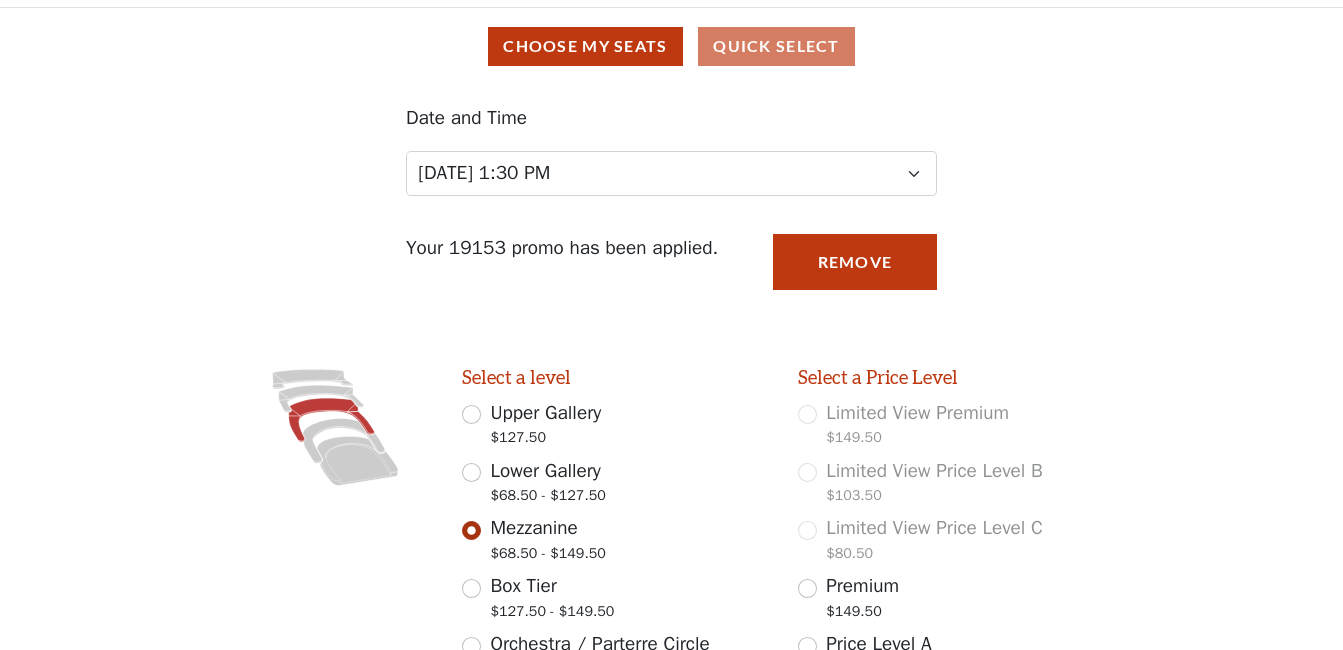 scroll, scrollTop: 130, scrollLeft: 0, axis: vertical 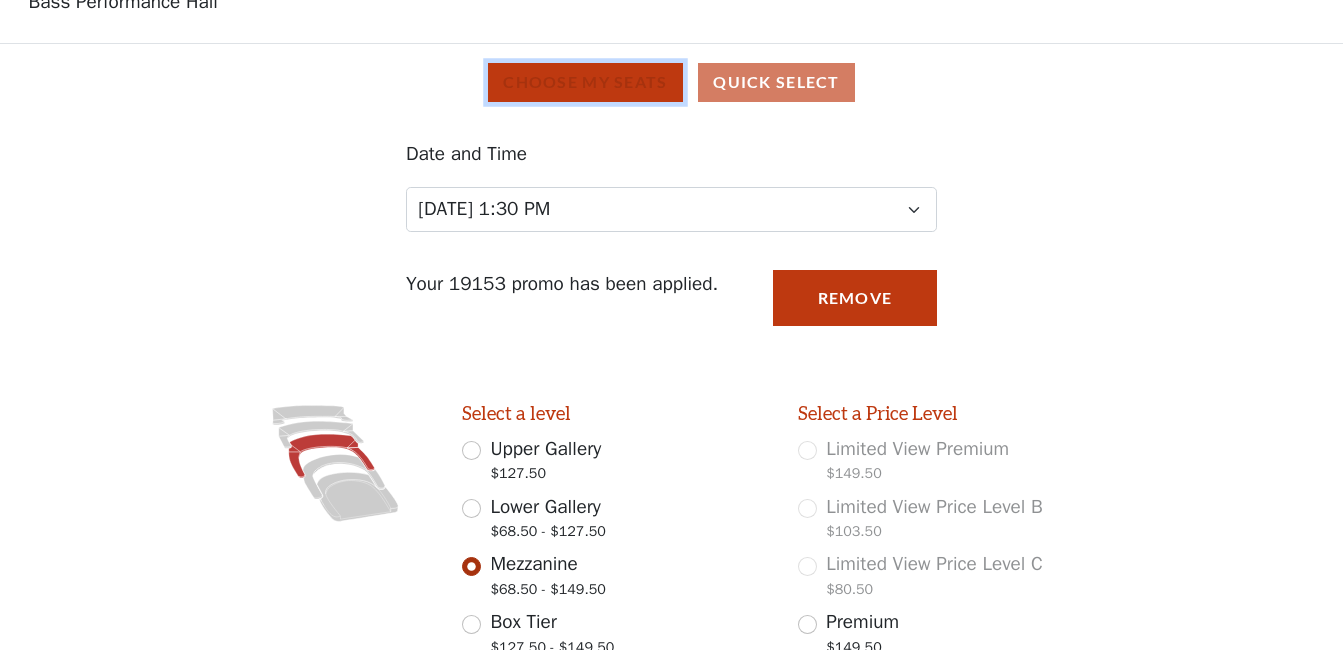 click on "Choose My Seats" at bounding box center (585, 82) 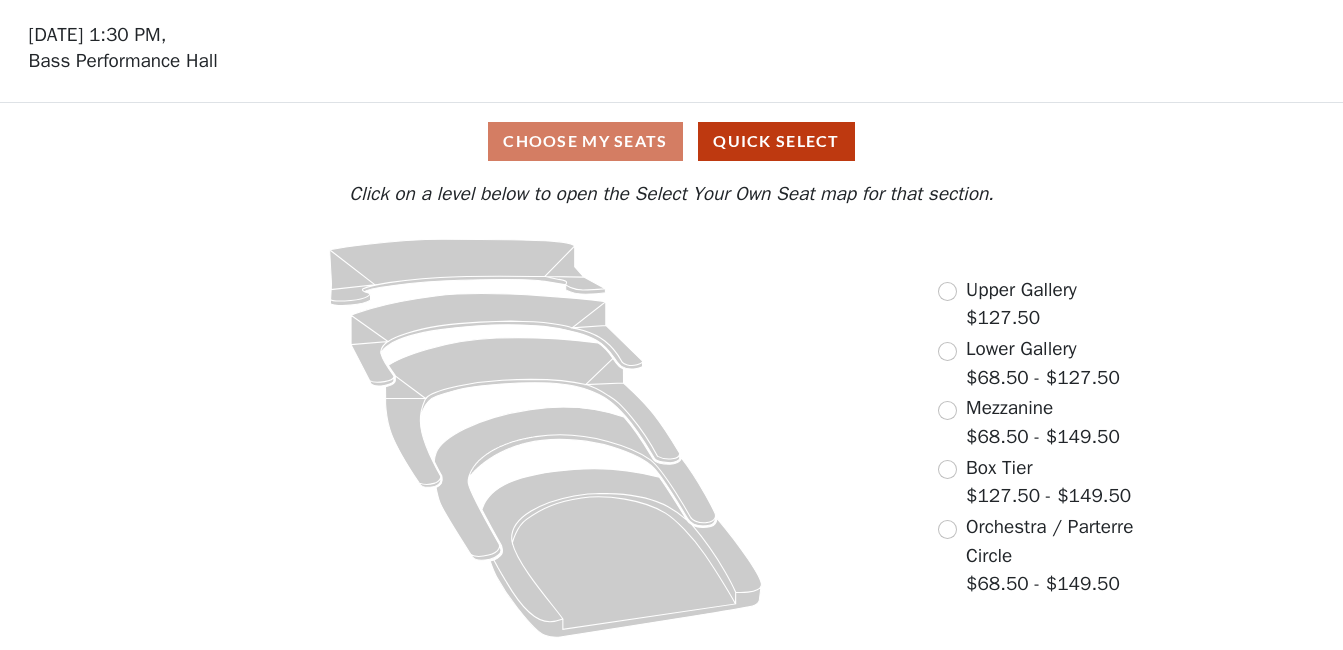 scroll, scrollTop: 71, scrollLeft: 0, axis: vertical 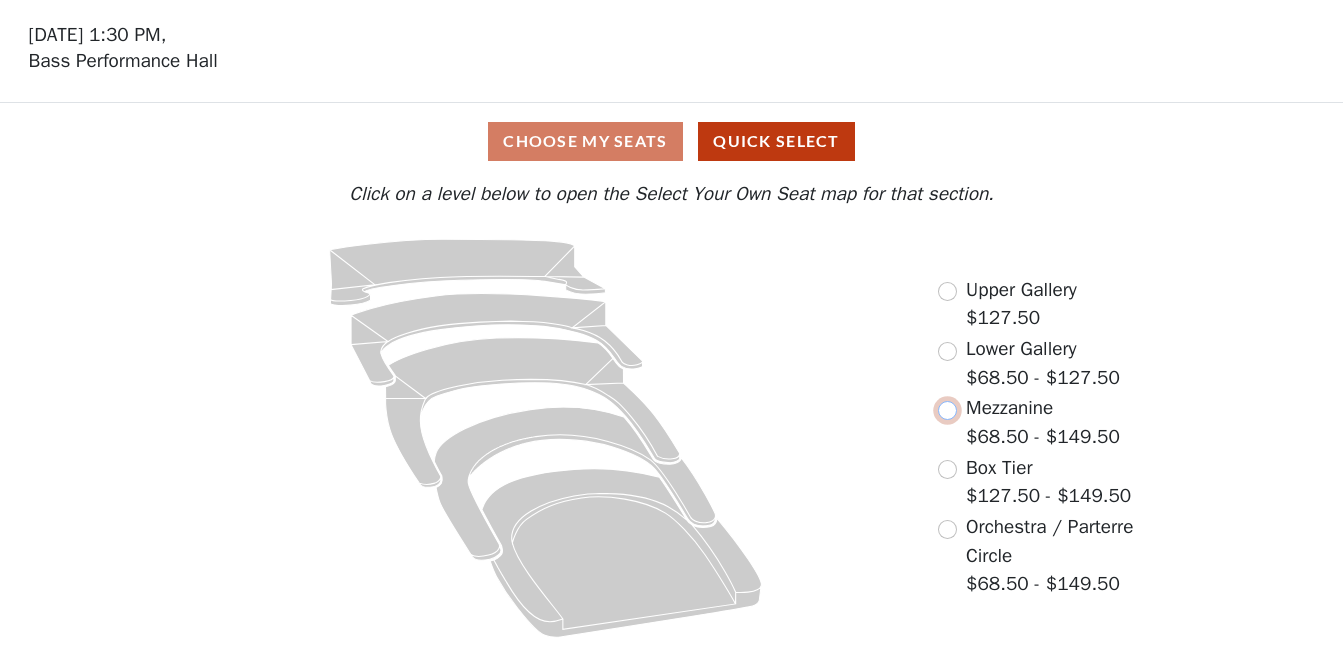 click at bounding box center [947, 410] 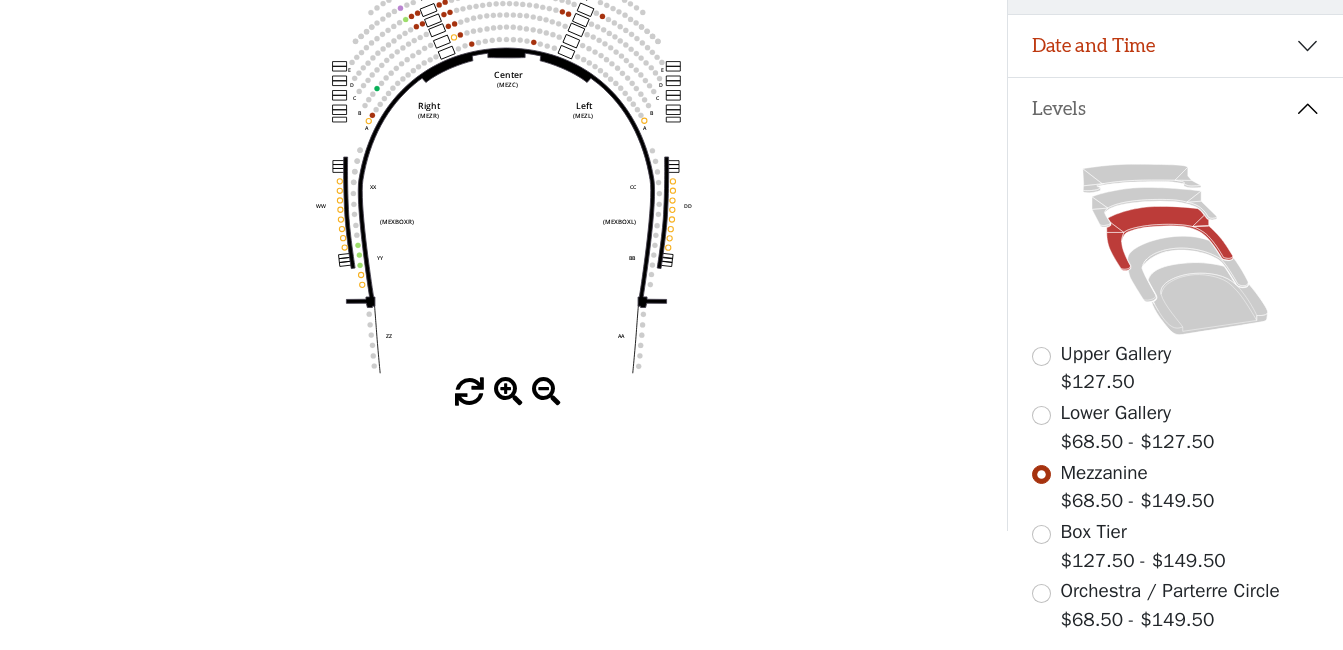 scroll, scrollTop: 0, scrollLeft: 0, axis: both 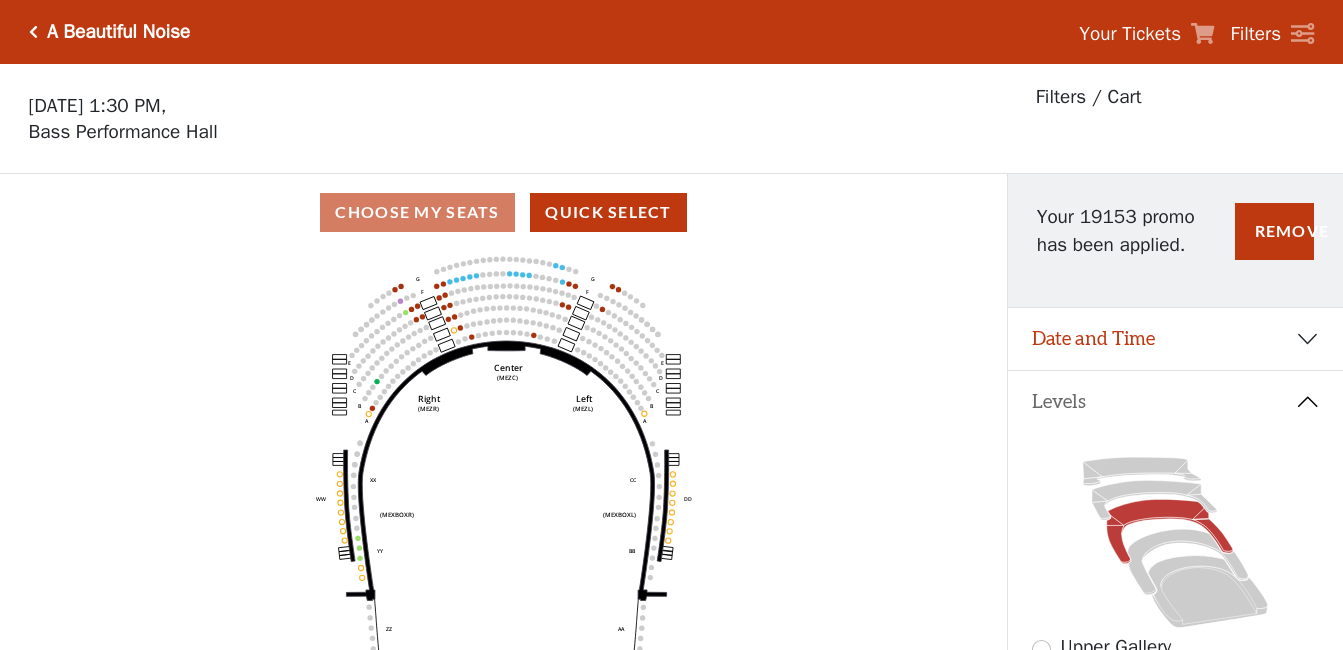 click 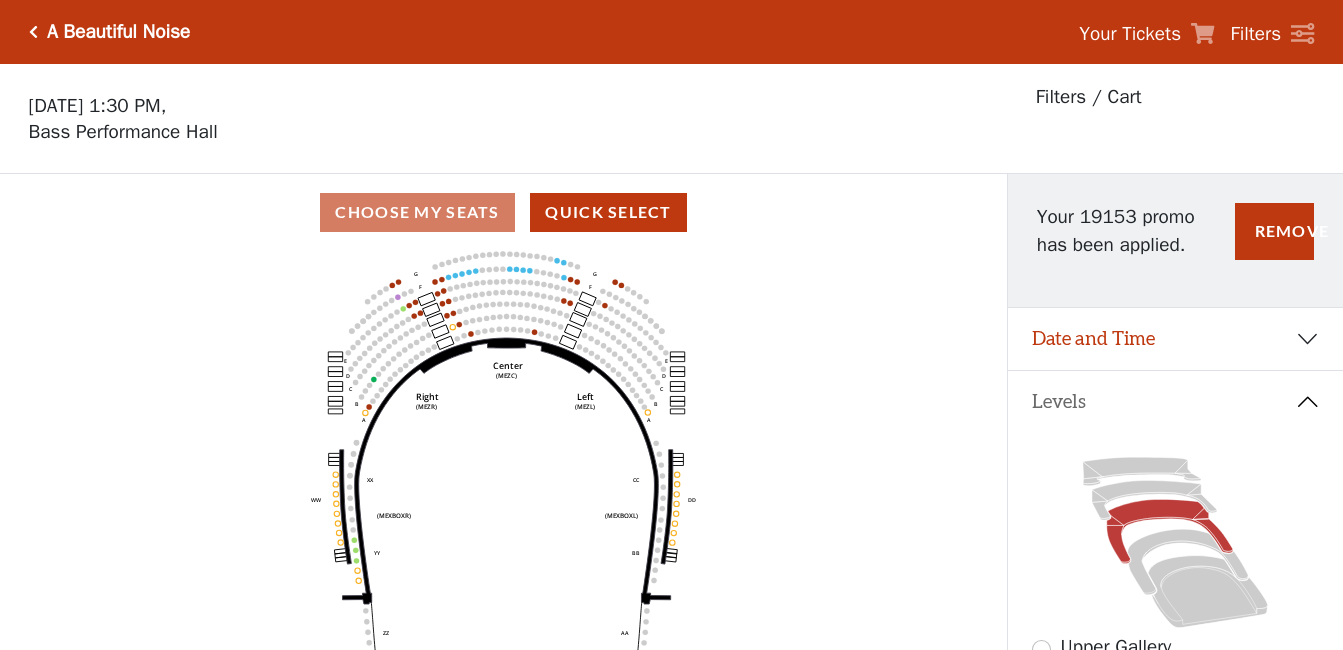 click on "Center   (MEZC)   Right   (MEZR)   Left   (MEZL)   (MEXBOXR)   (MEXBOXL)   XX   WW   CC   DD   YY   BB   ZZ   AA   G   F   E   D   G   F   C   B   A   E   D   C   B   A" 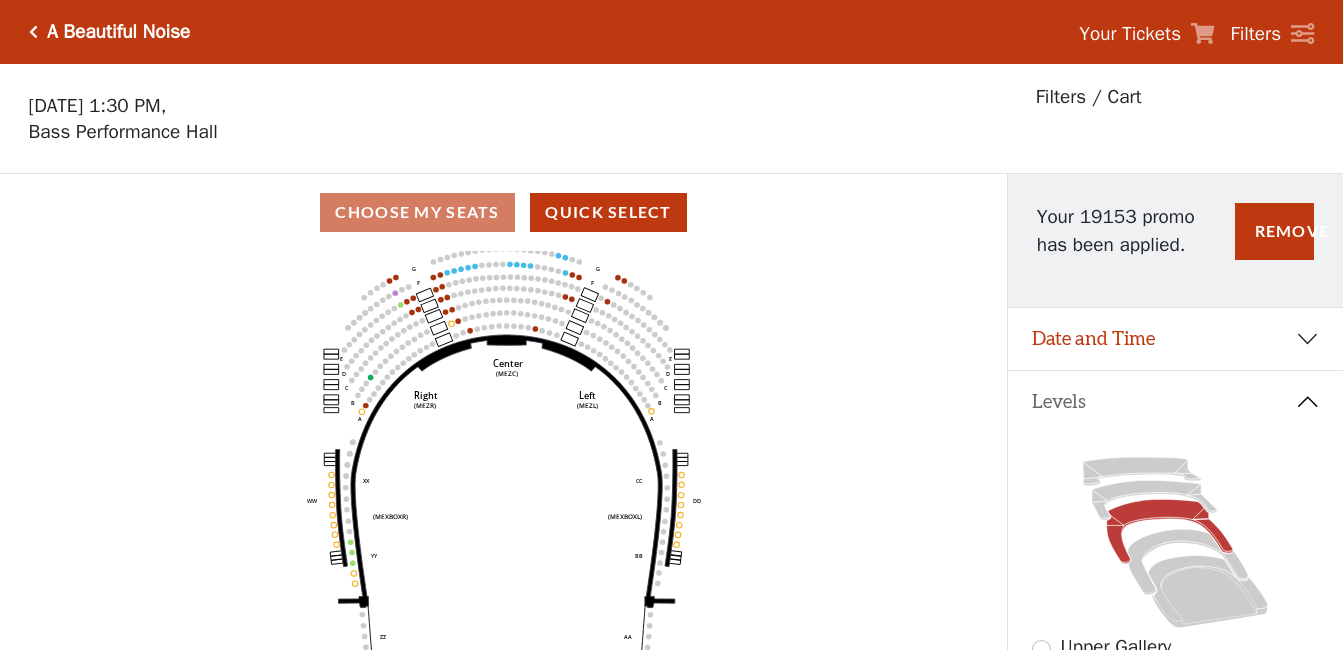 click on "Center   (MEZC)   Right   (MEZR)   Left   (MEZL)   (MEXBOXR)   (MEXBOXL)   XX   WW   CC   DD   YY   BB   ZZ   AA   G   F   E   D   G   F   C   B   A   E   D   C   B   A" 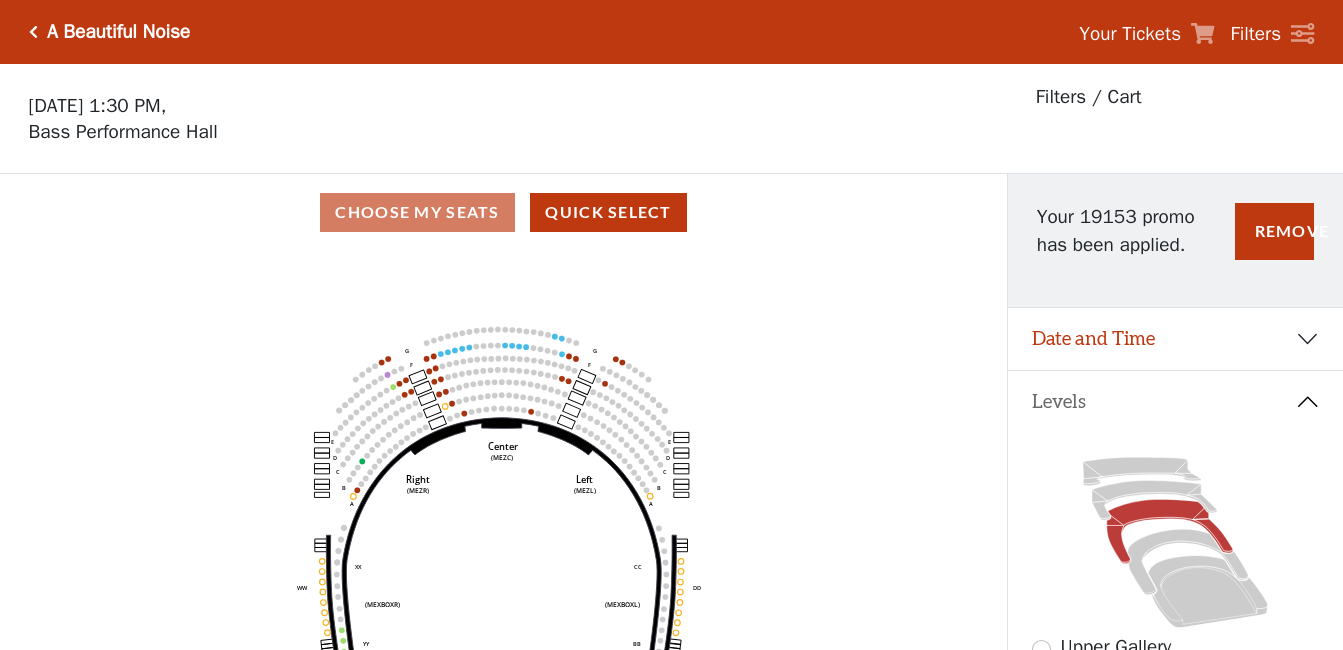drag, startPoint x: 514, startPoint y: 288, endPoint x: 509, endPoint y: 374, distance: 86.145226 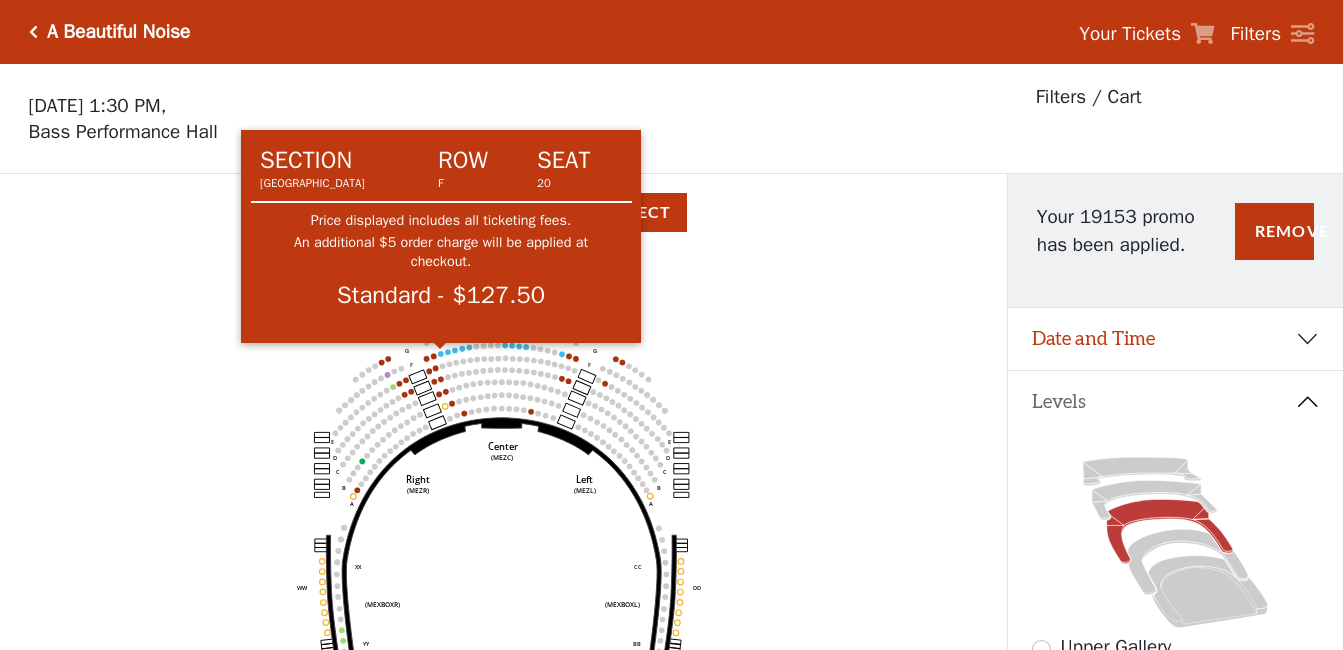 click 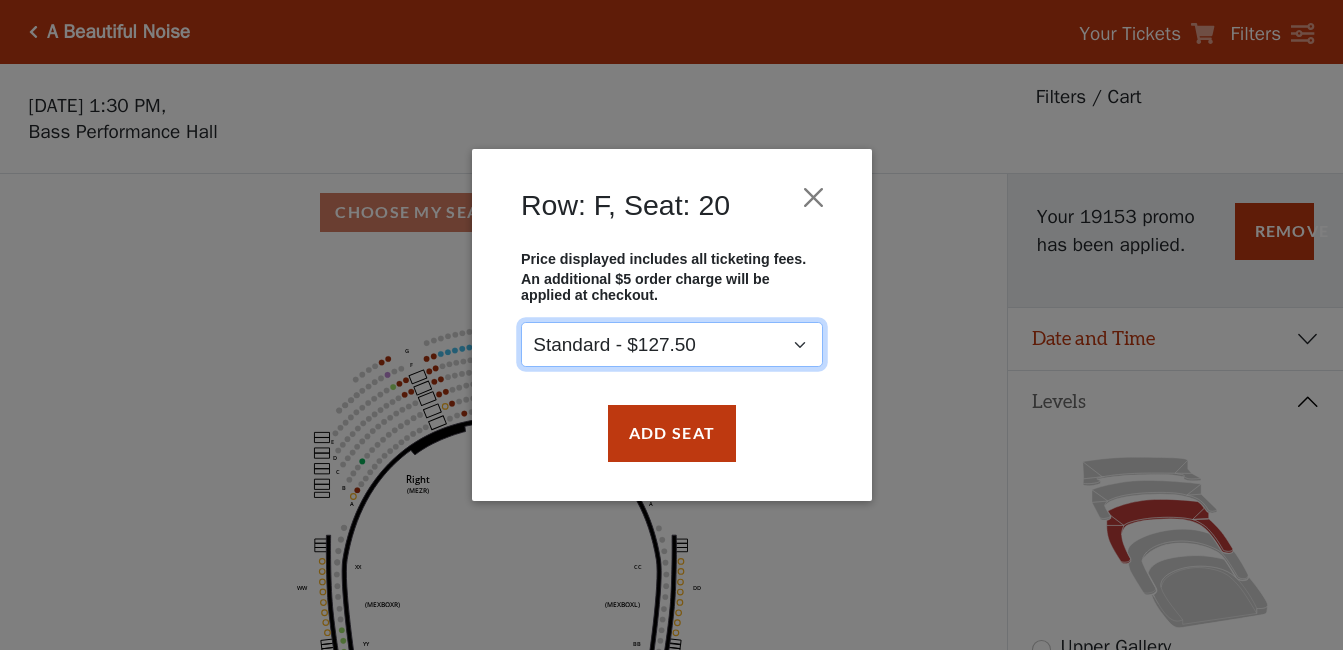 click on "Standard - $127.50" at bounding box center (672, 345) 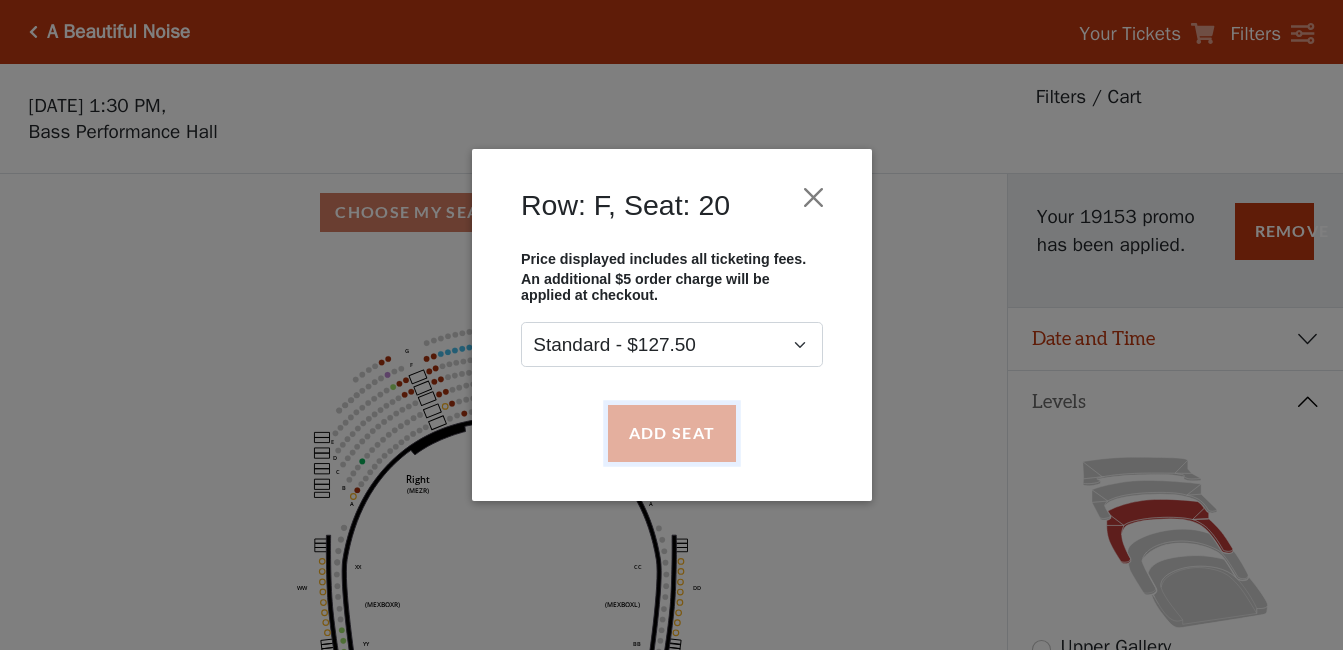click on "Add Seat" at bounding box center (671, 433) 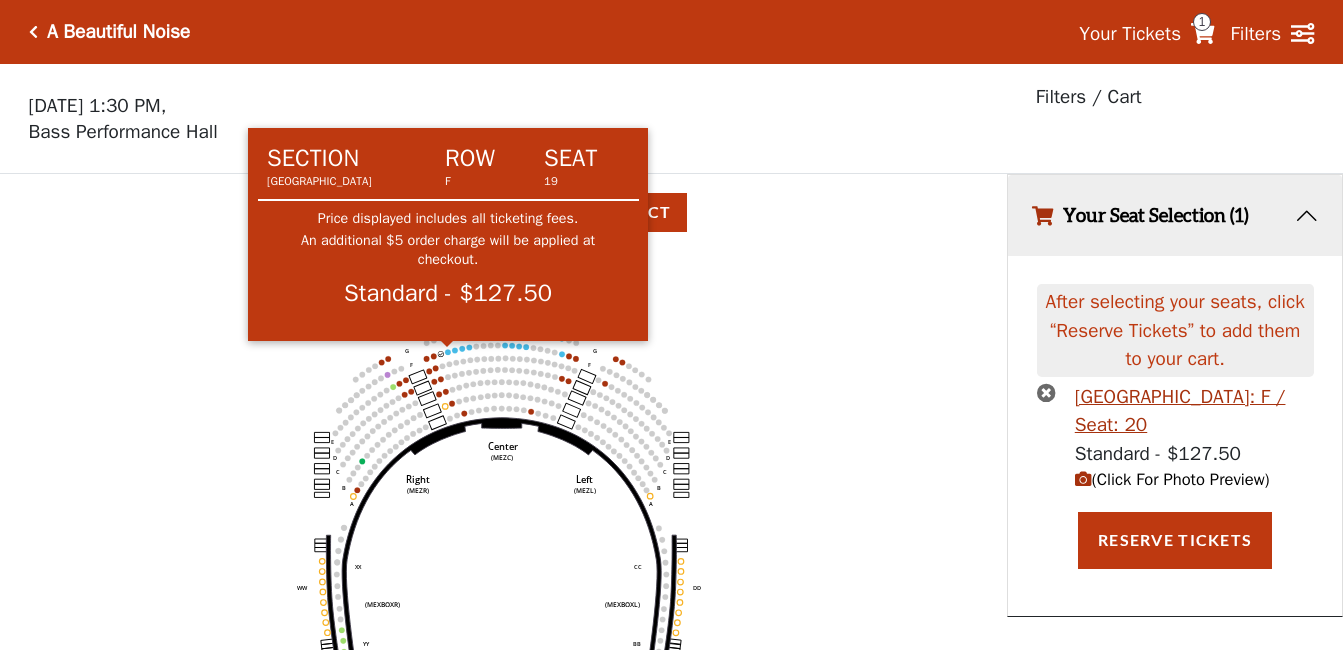 click 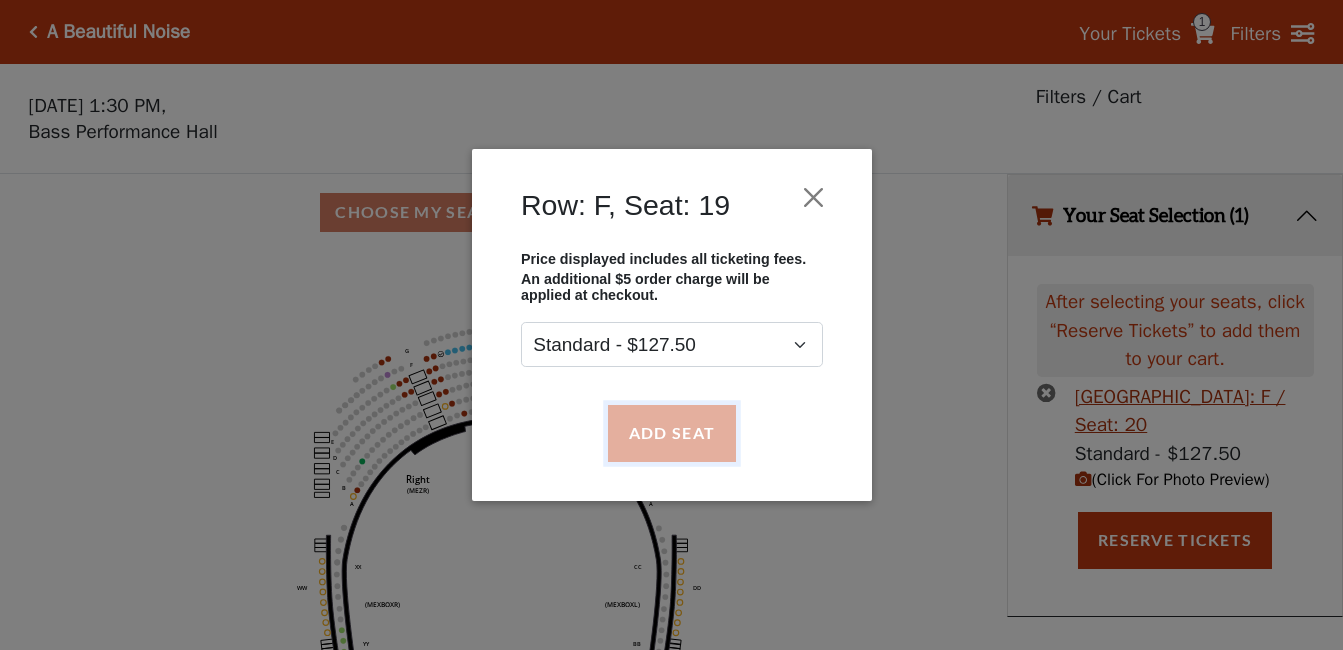 drag, startPoint x: 661, startPoint y: 439, endPoint x: 541, endPoint y: 383, distance: 132.42357 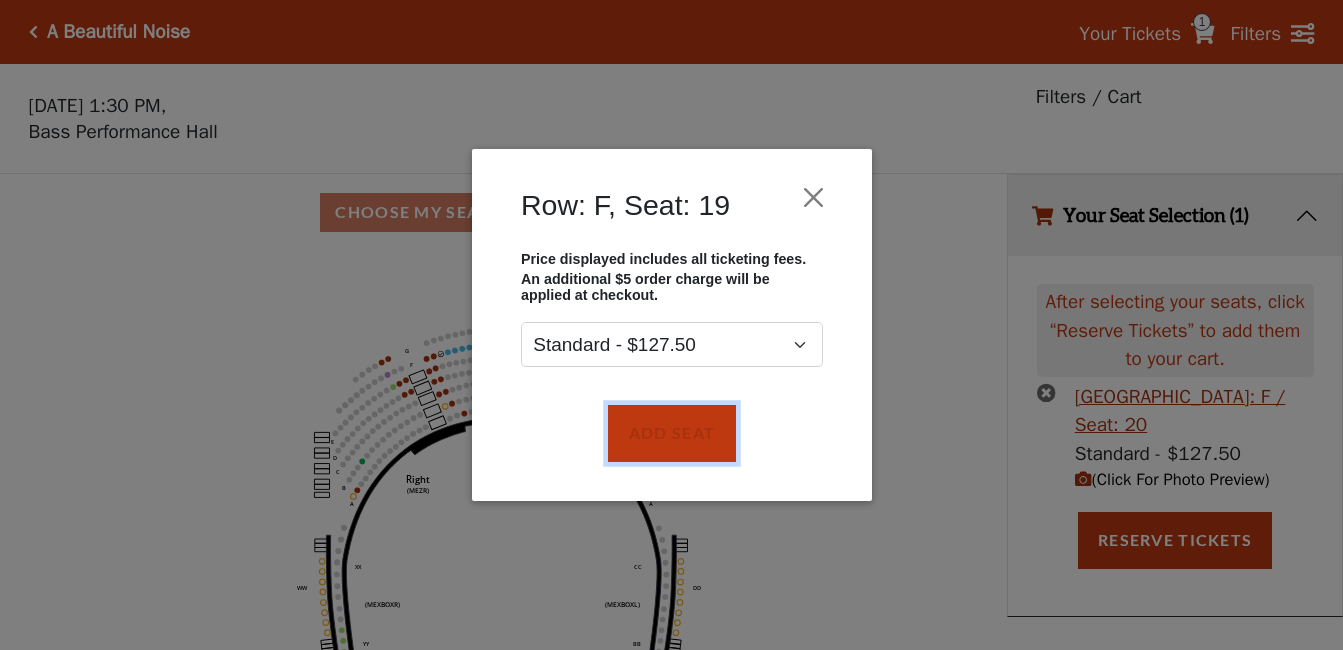 scroll, scrollTop: 29, scrollLeft: 0, axis: vertical 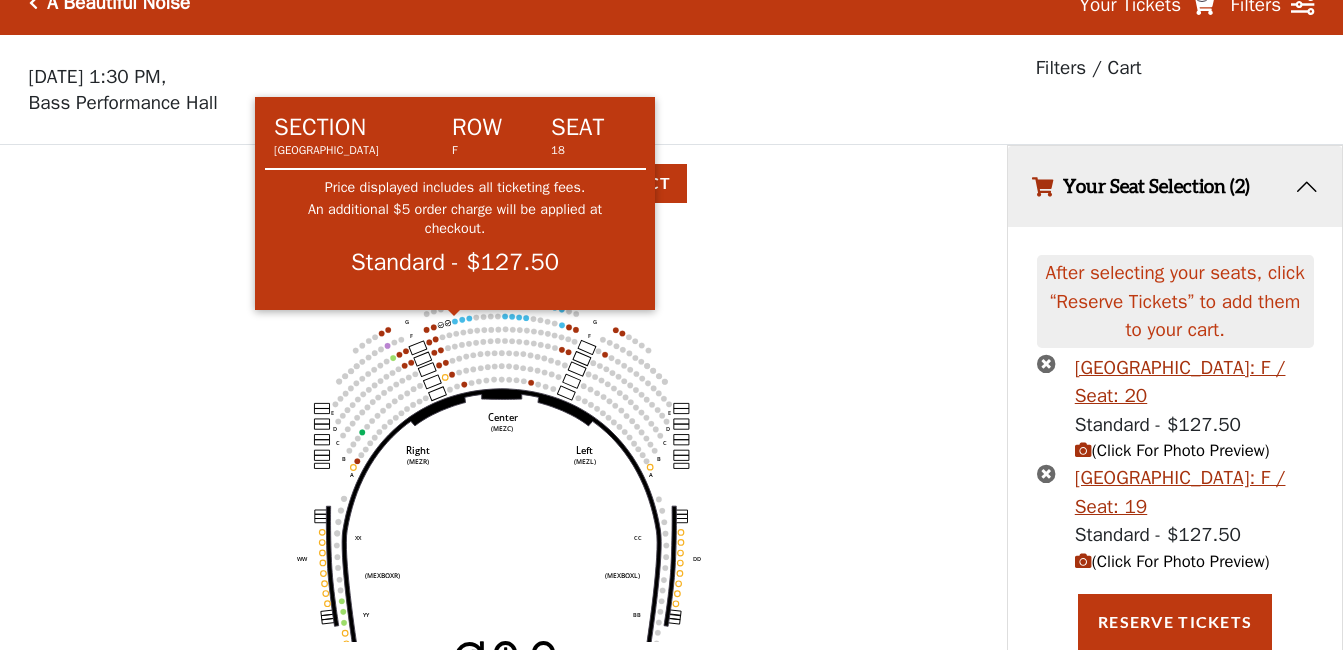 click 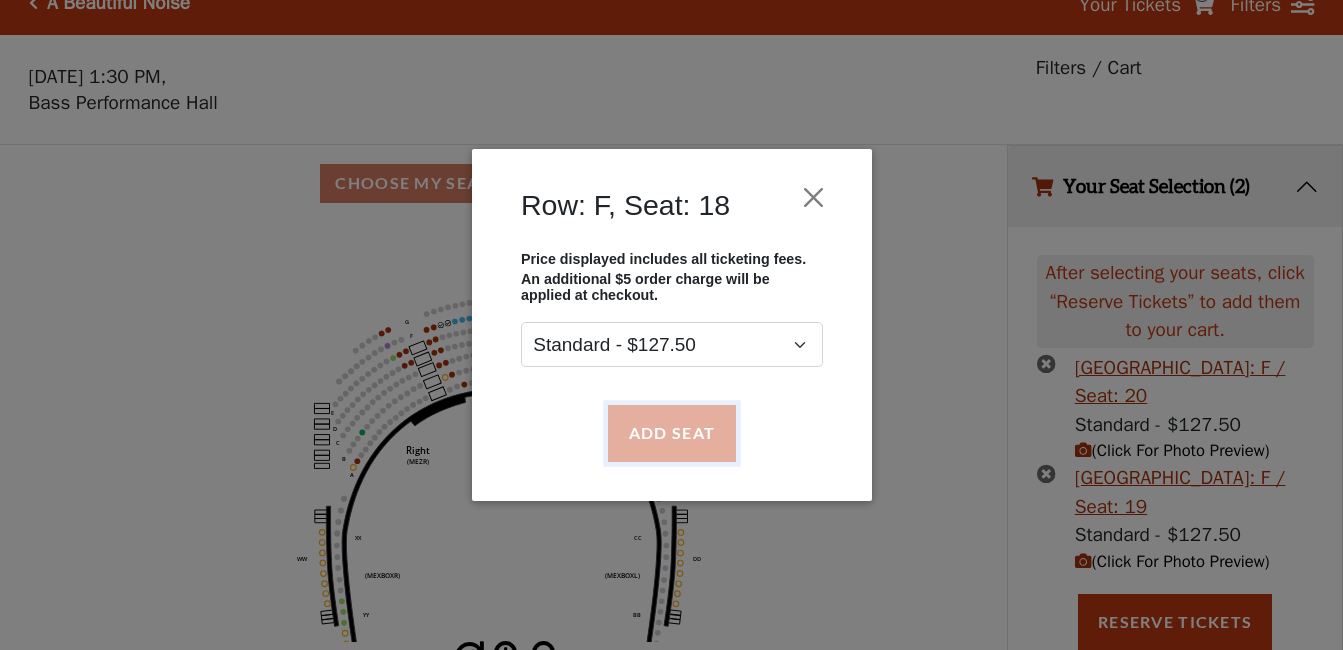 click on "Add Seat" at bounding box center [671, 433] 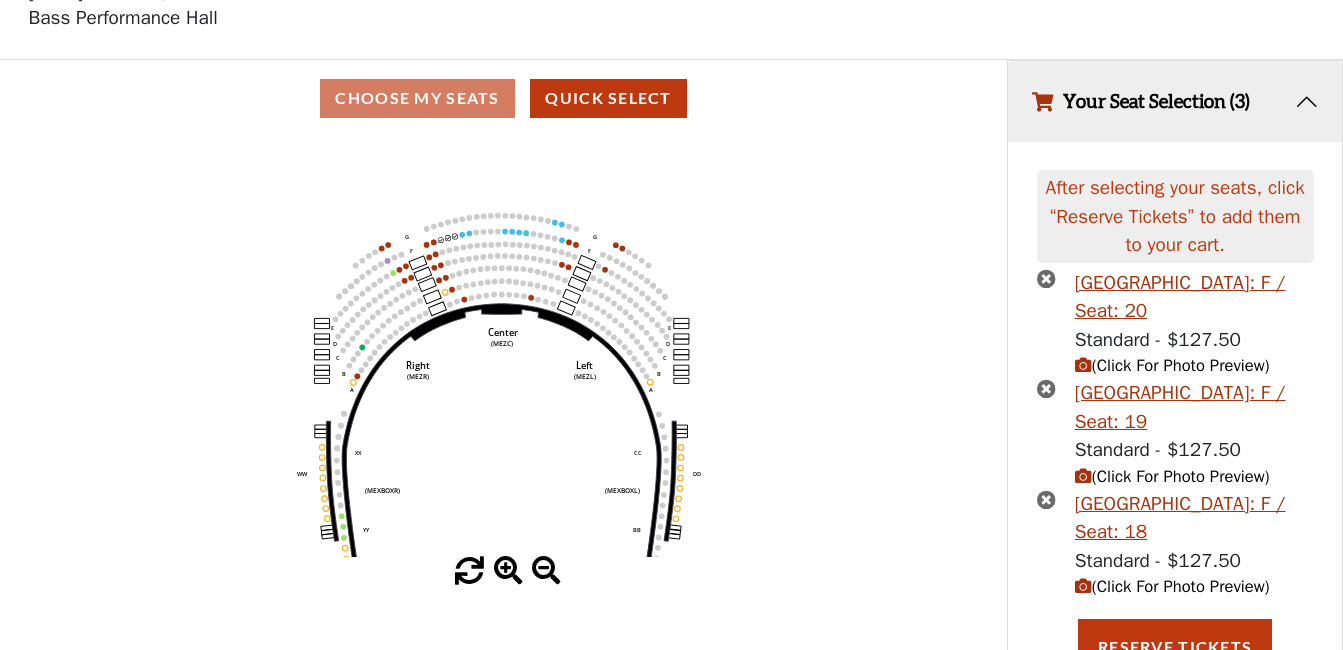 scroll, scrollTop: 140, scrollLeft: 0, axis: vertical 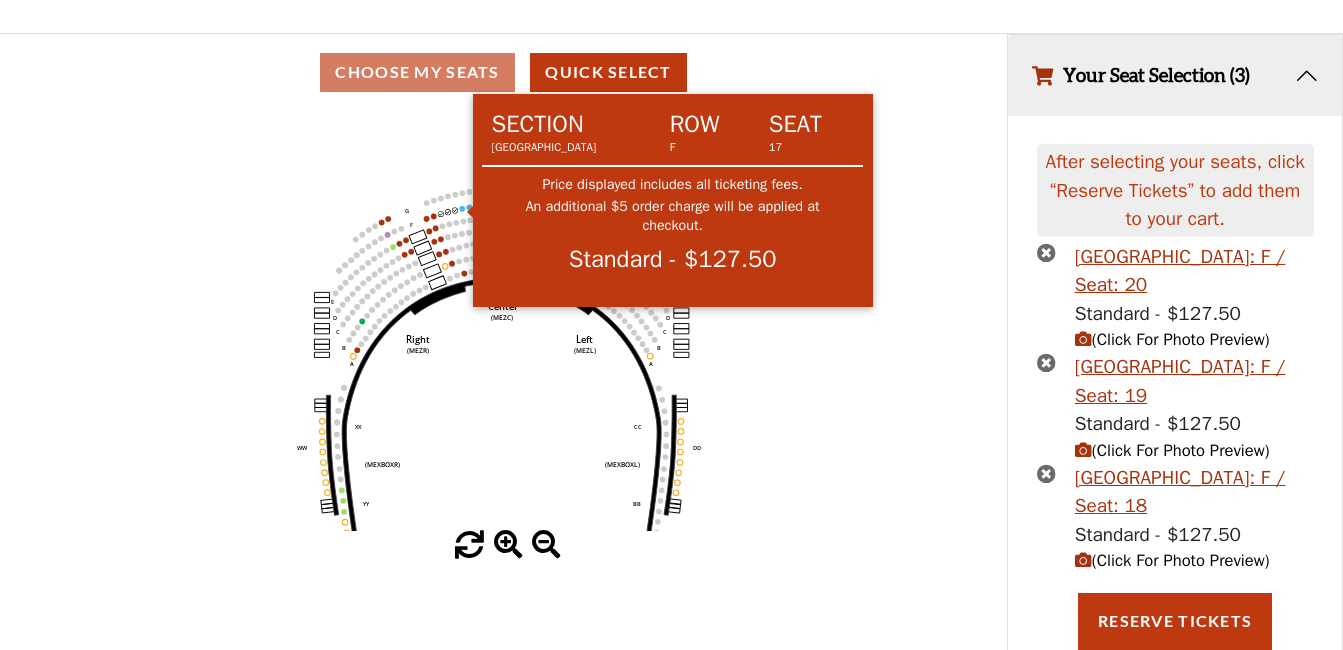 click 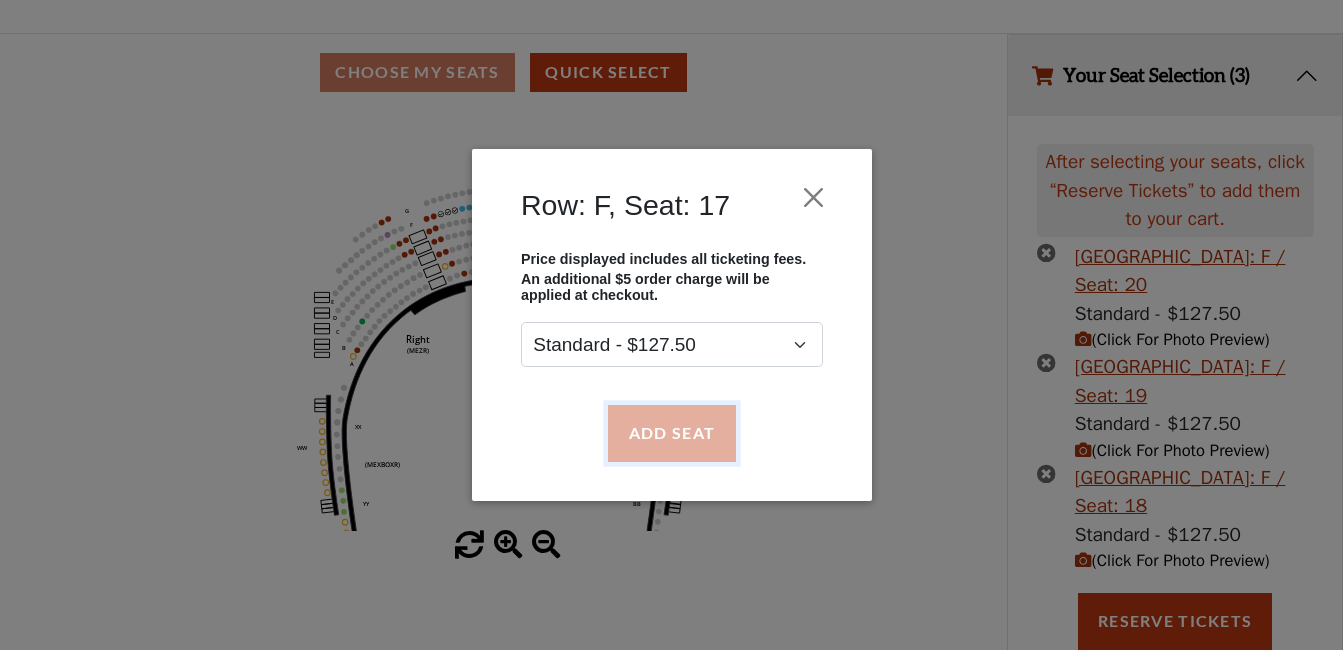 click on "Add Seat" at bounding box center (671, 433) 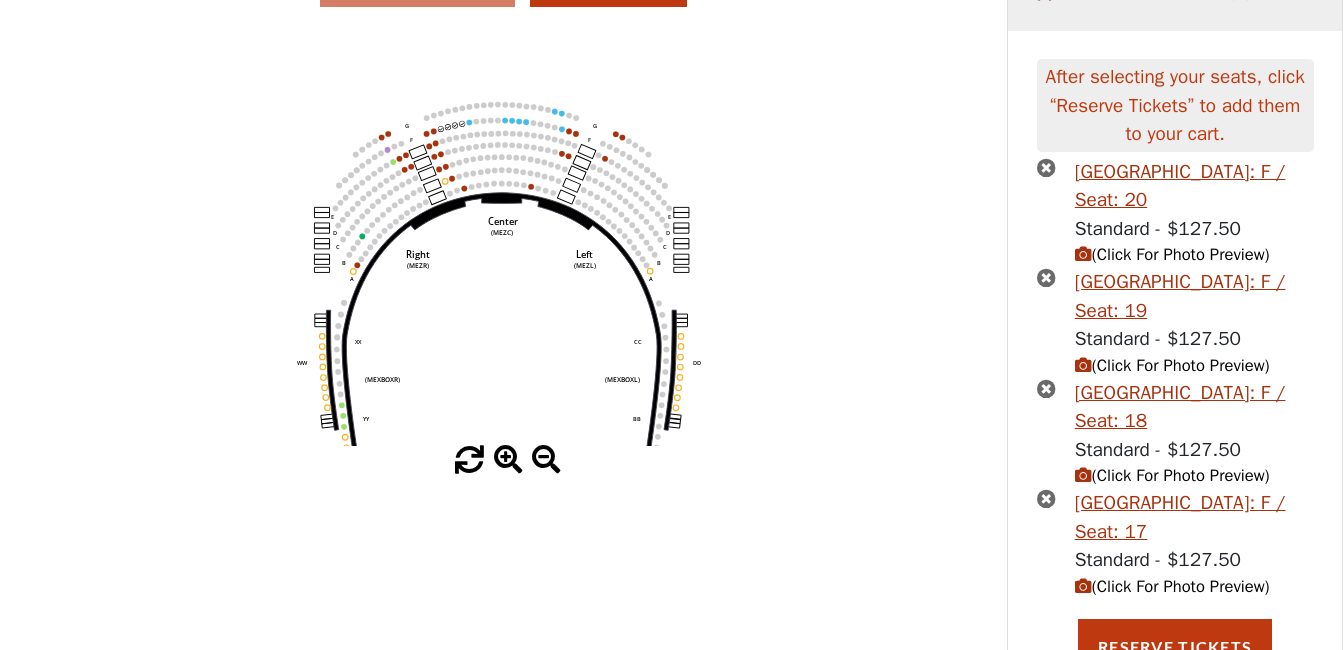 scroll, scrollTop: 250, scrollLeft: 0, axis: vertical 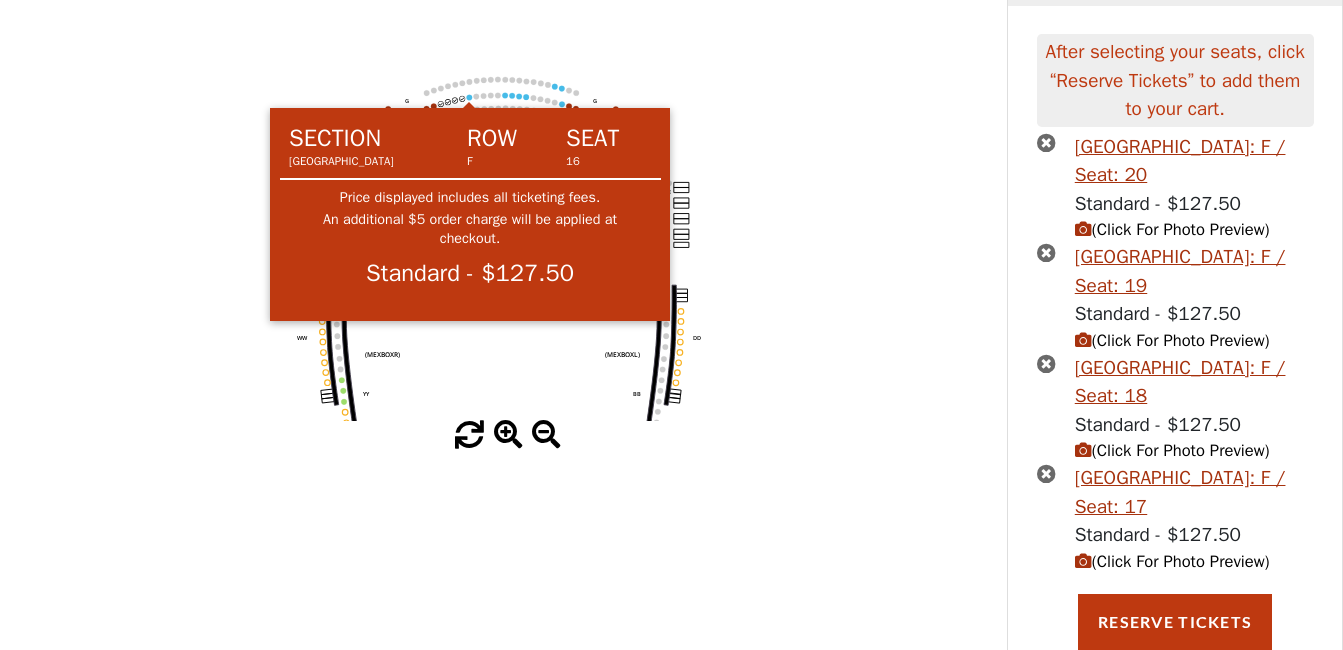 click 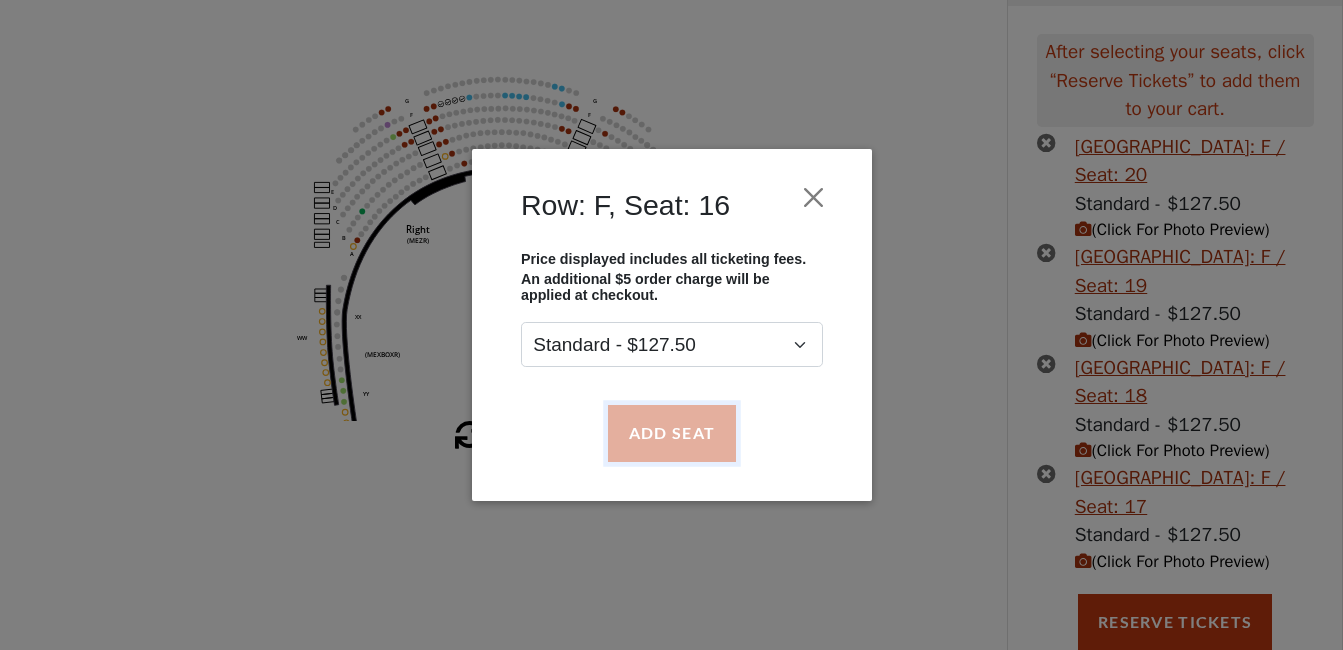 click on "Add Seat" at bounding box center (671, 433) 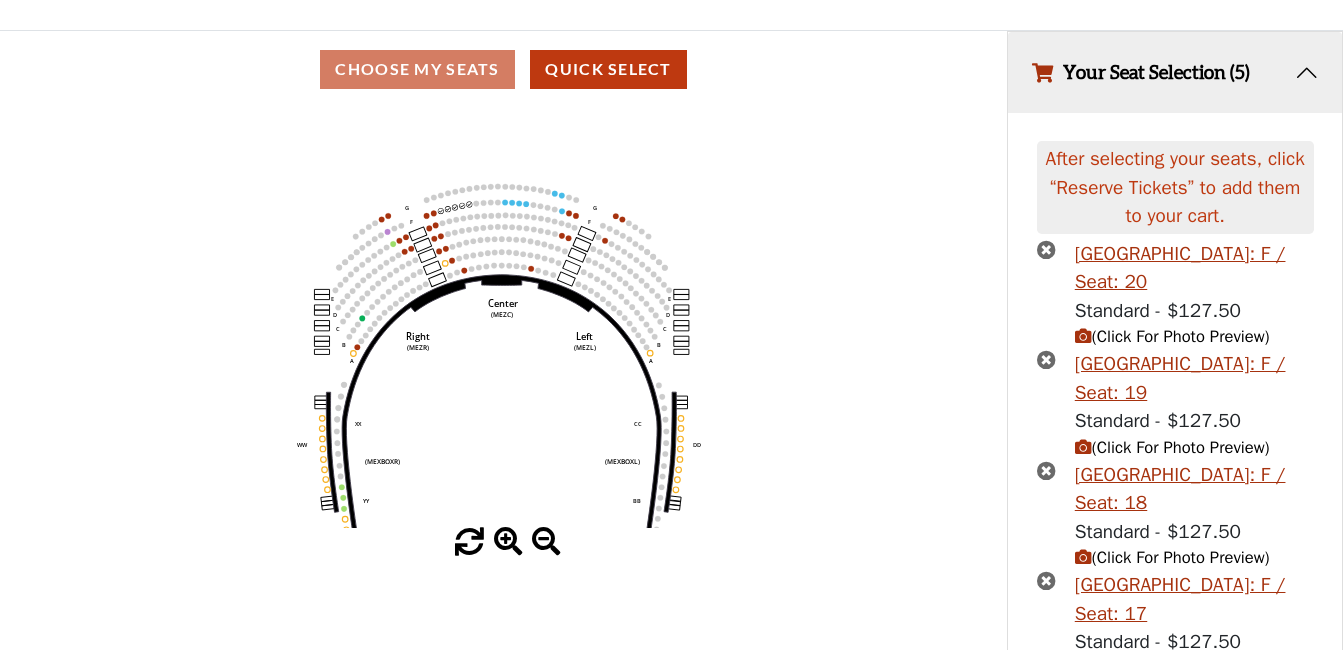 scroll, scrollTop: 400, scrollLeft: 0, axis: vertical 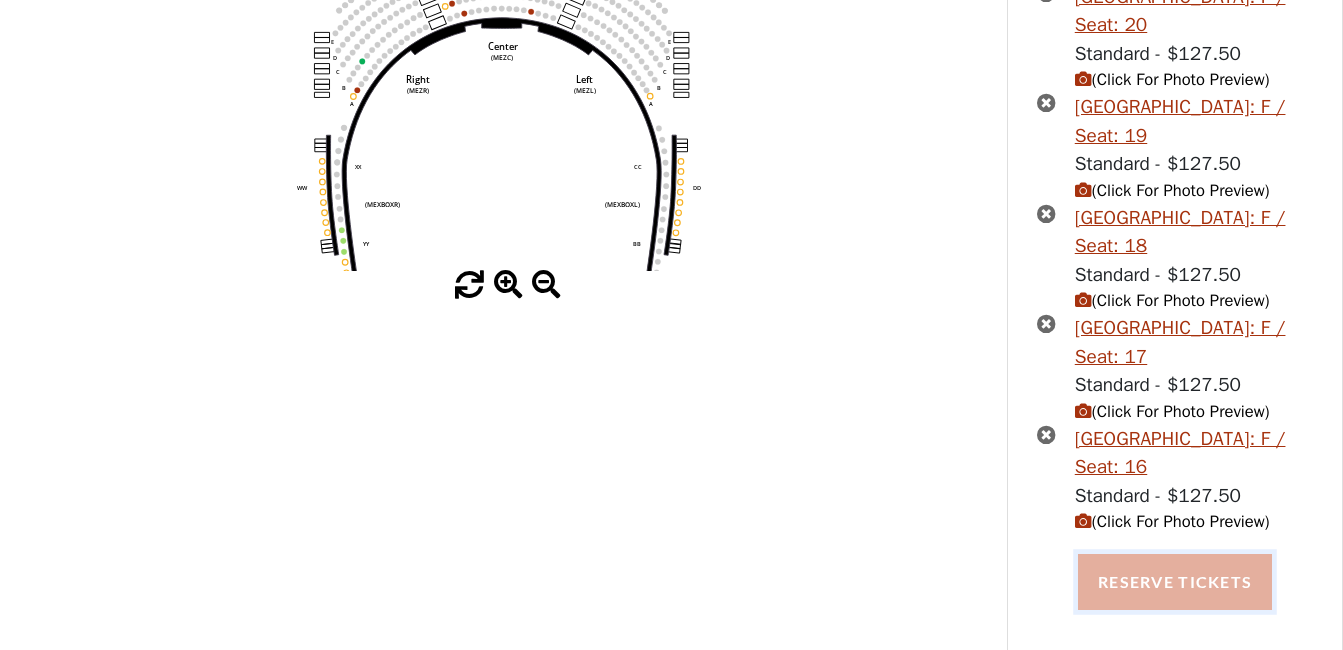 click on "Reserve Tickets" at bounding box center (1175, 582) 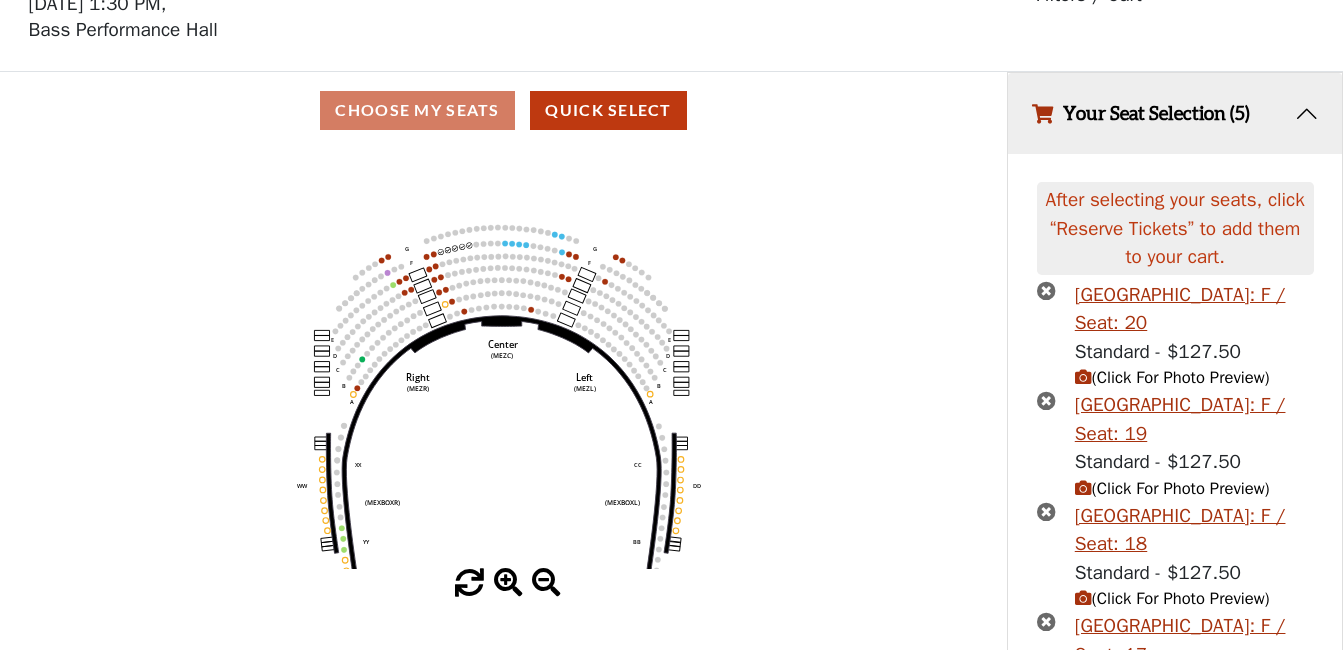 scroll, scrollTop: 100, scrollLeft: 0, axis: vertical 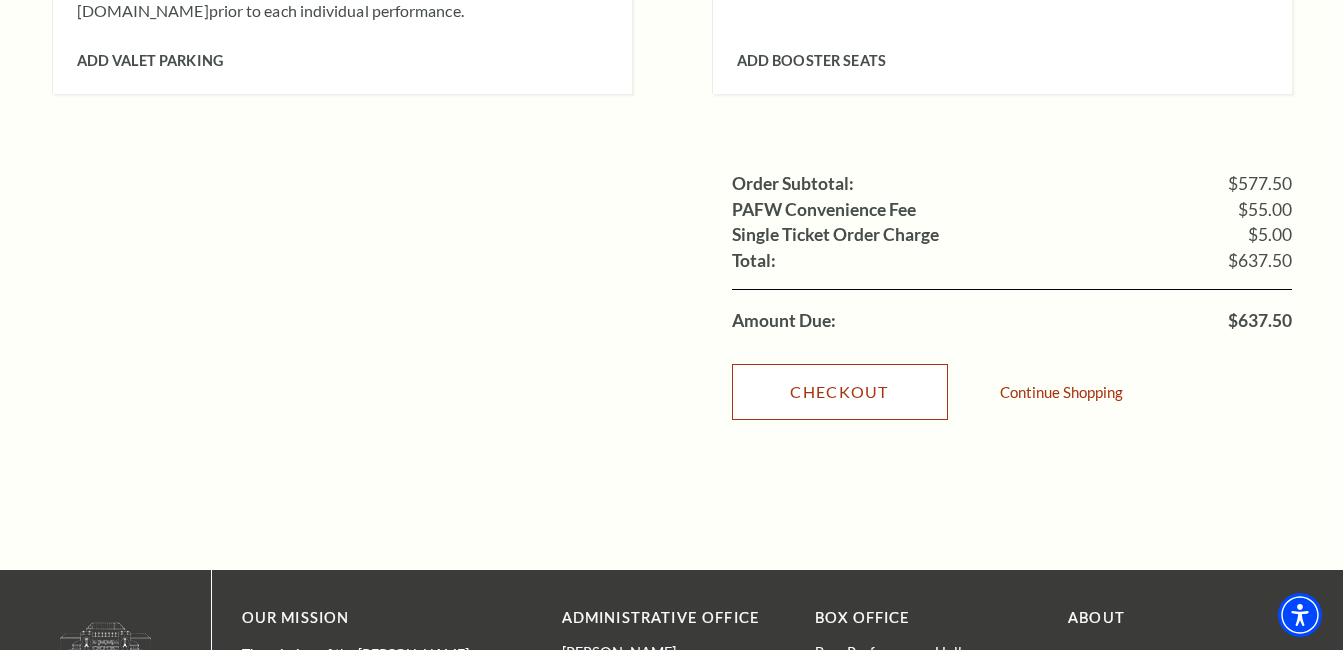 drag, startPoint x: 841, startPoint y: 360, endPoint x: 800, endPoint y: 352, distance: 41.773197 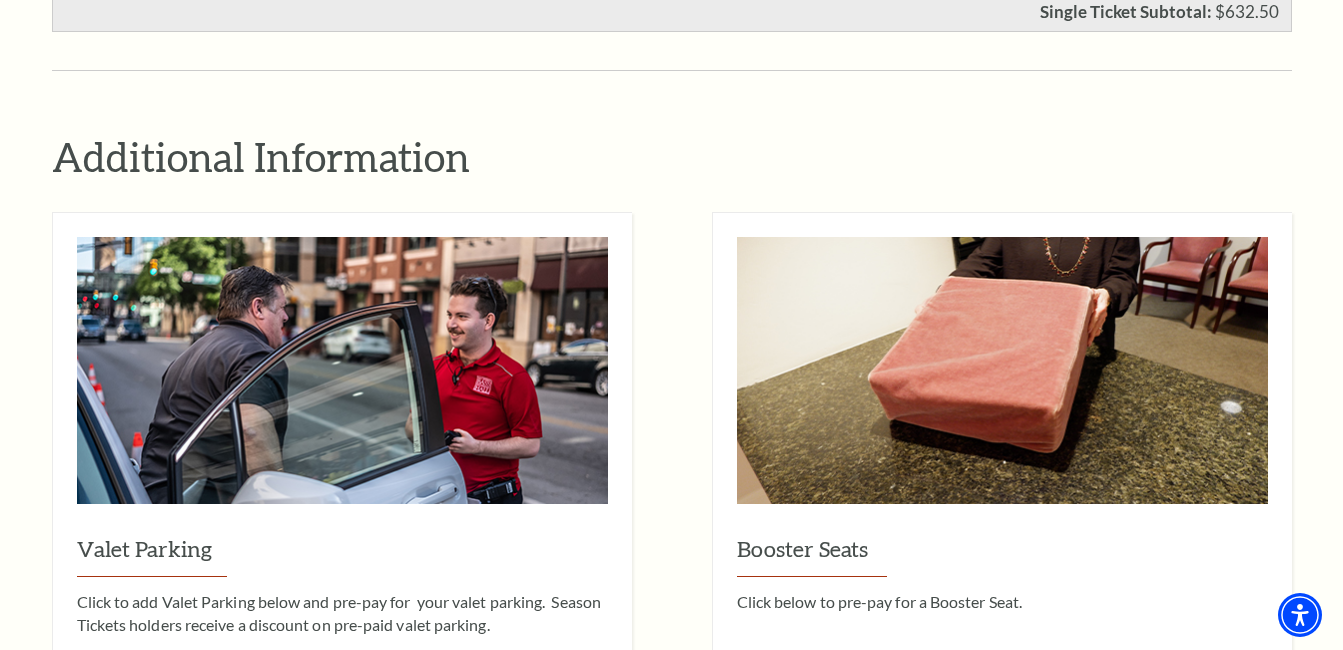 scroll, scrollTop: 1100, scrollLeft: 0, axis: vertical 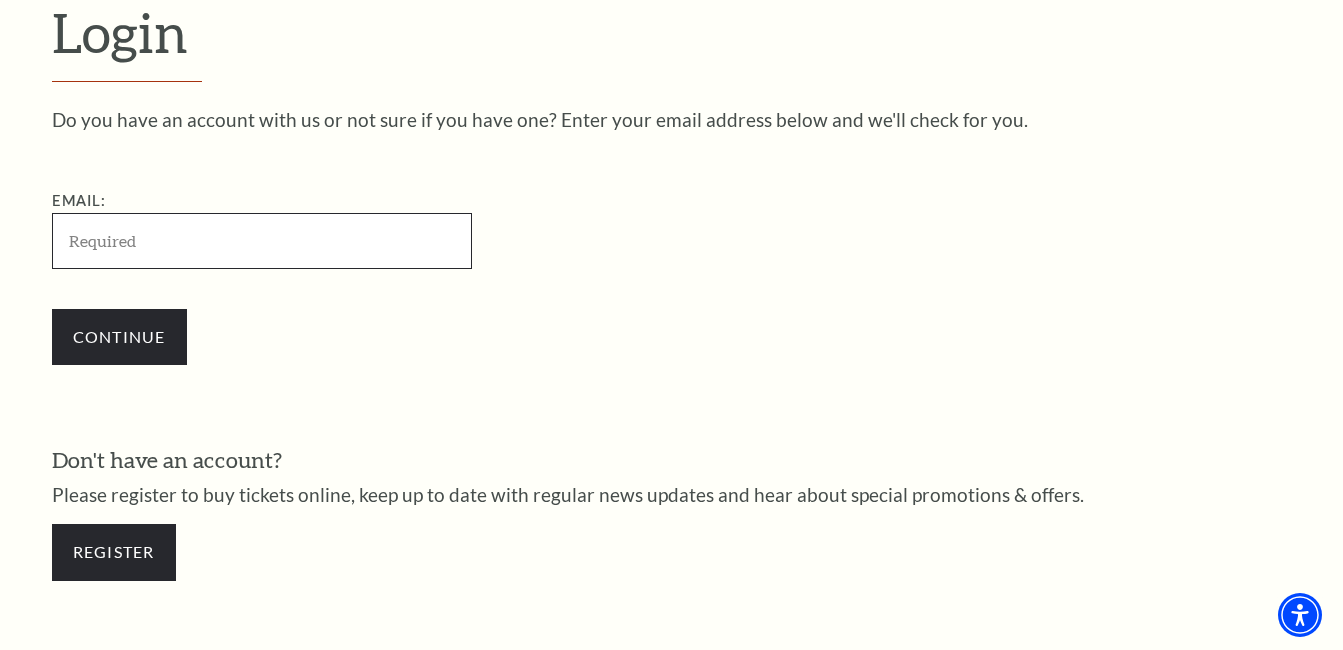 click on "Email:" at bounding box center (262, 240) 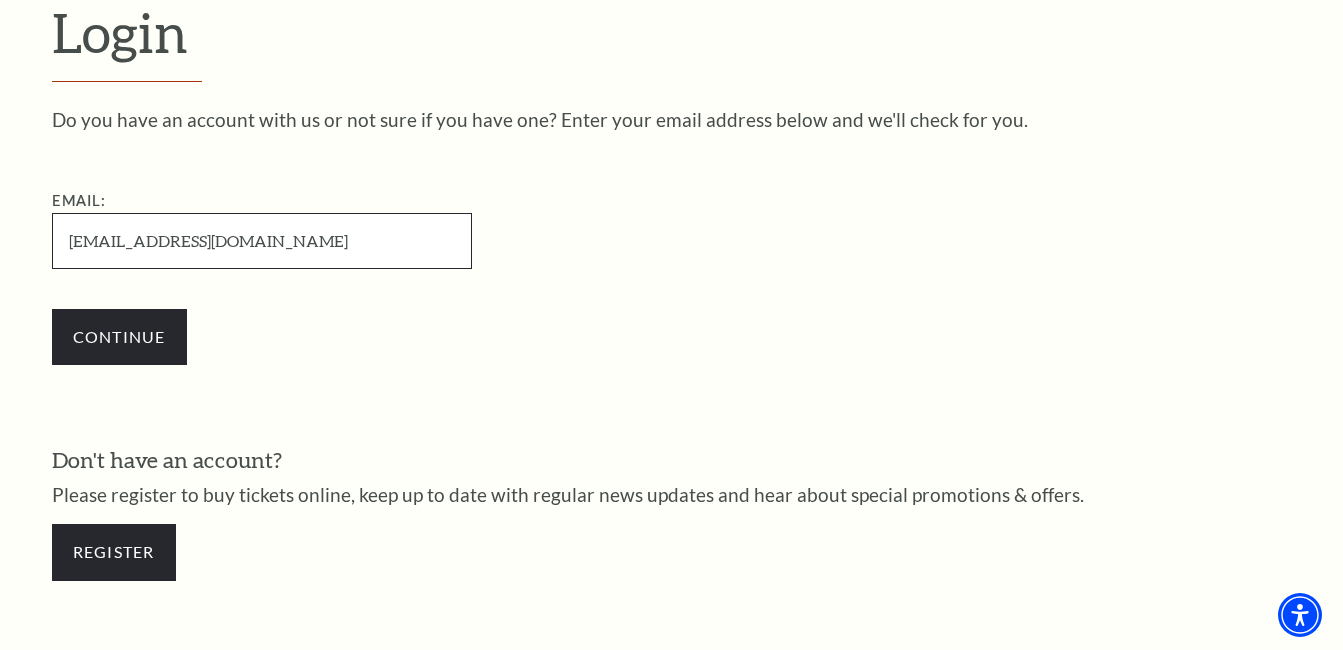 type on "[EMAIL_ADDRESS][DOMAIN_NAME]" 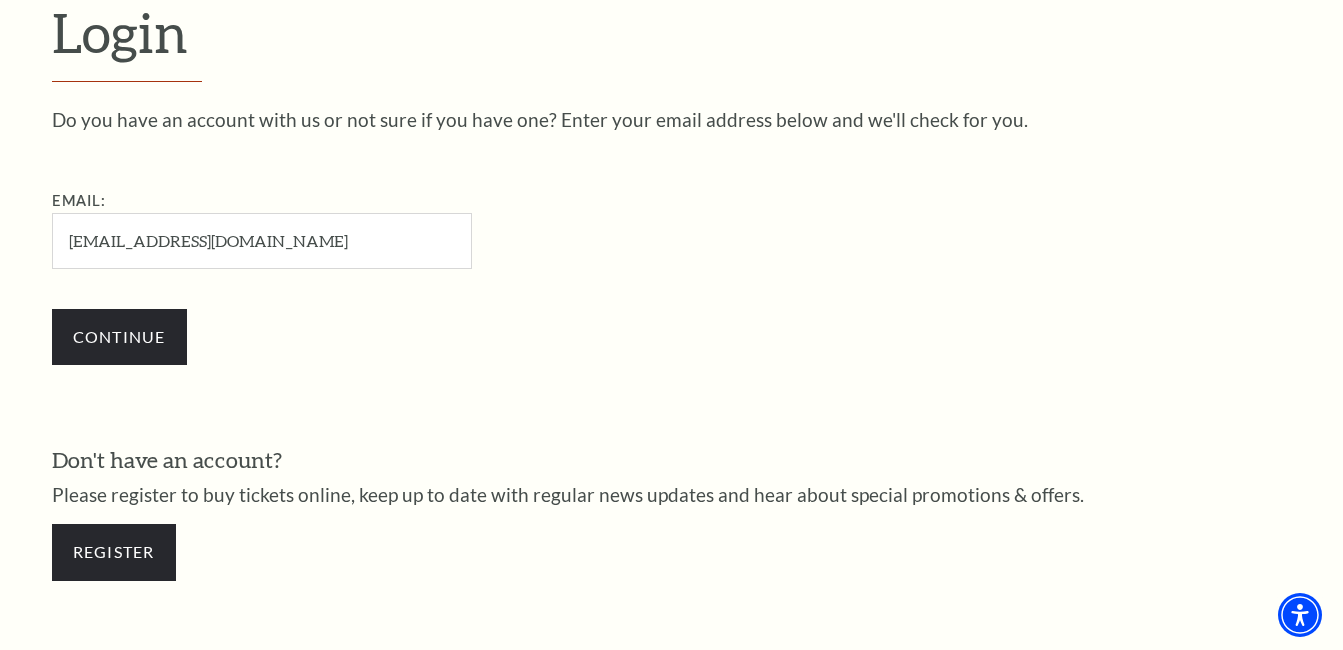 drag, startPoint x: 734, startPoint y: 297, endPoint x: 430, endPoint y: 316, distance: 304.59317 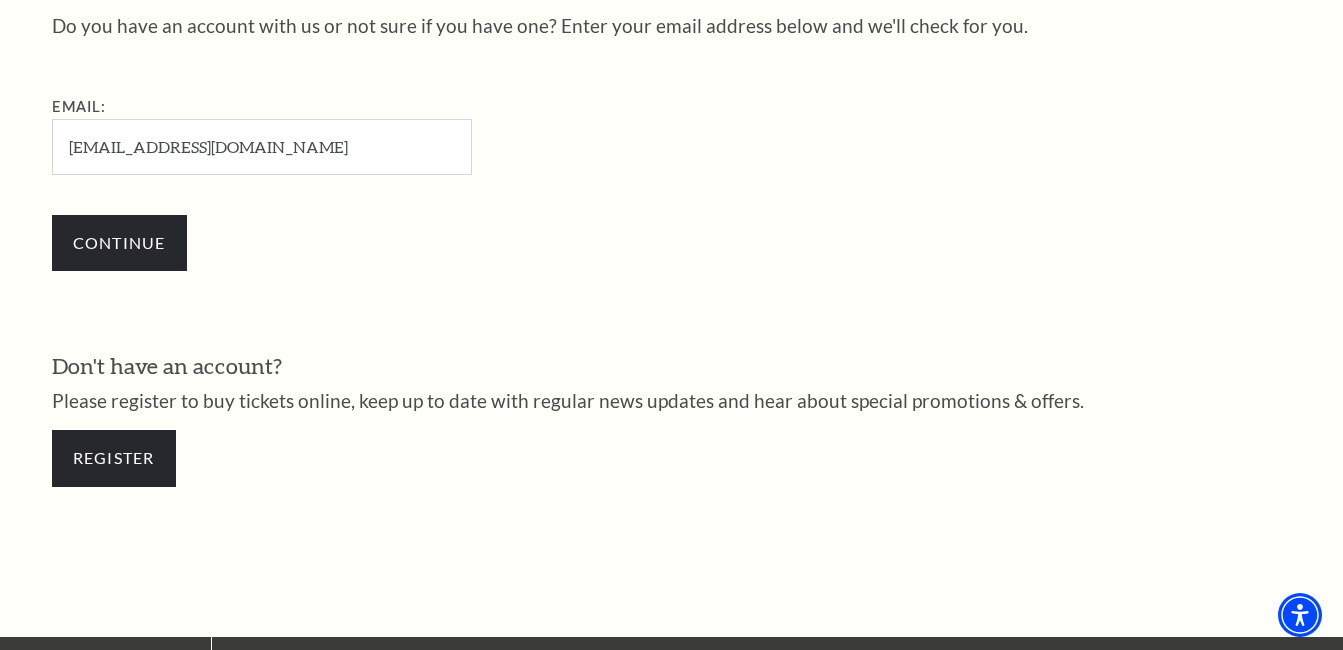 scroll, scrollTop: 557, scrollLeft: 0, axis: vertical 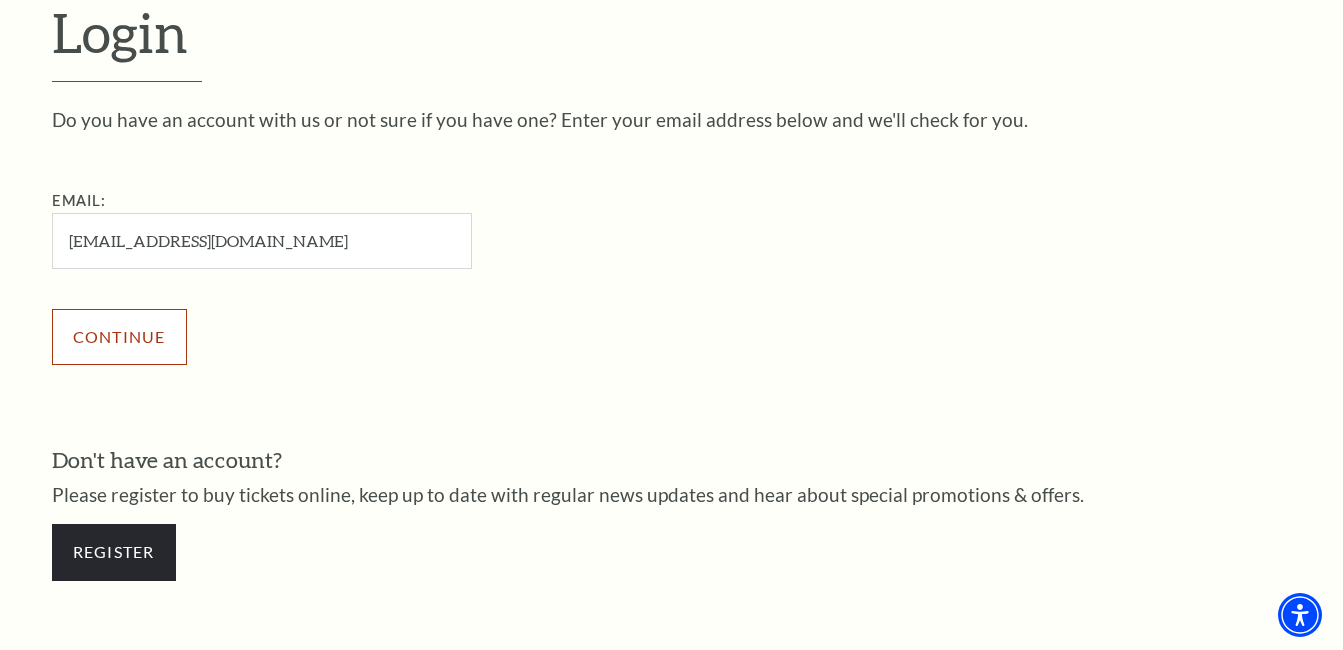 click on "Continue" at bounding box center (119, 337) 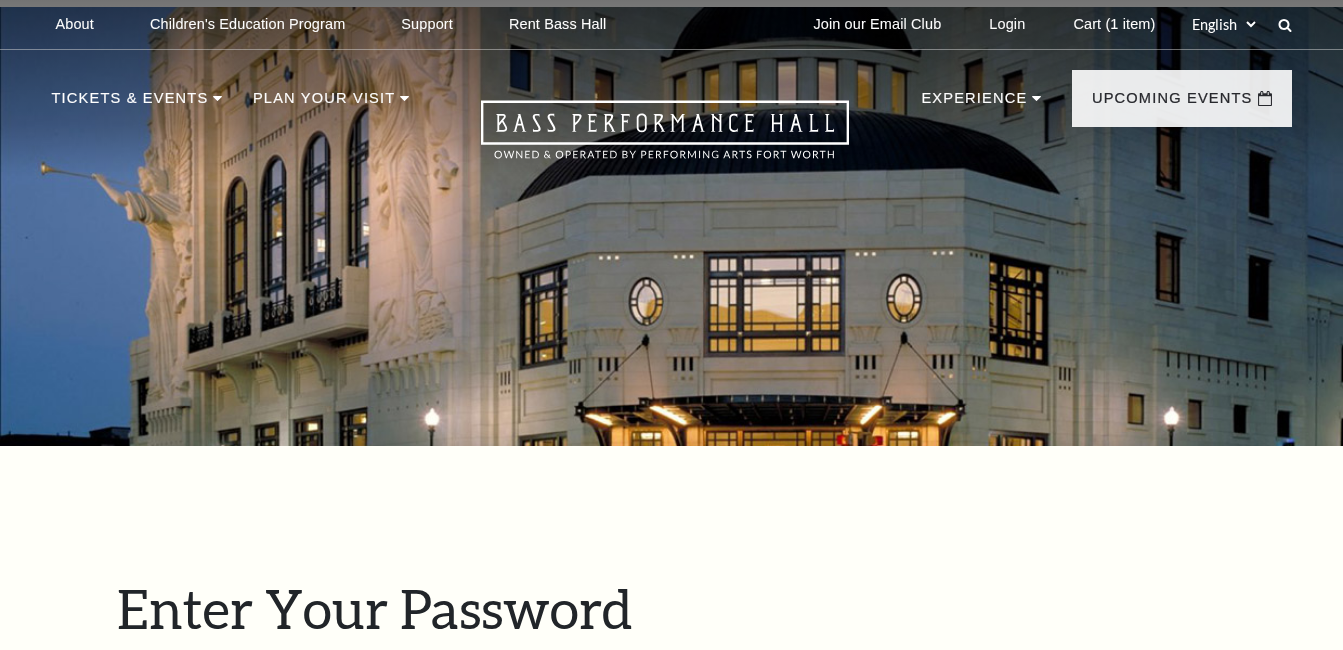 scroll, scrollTop: 576, scrollLeft: 0, axis: vertical 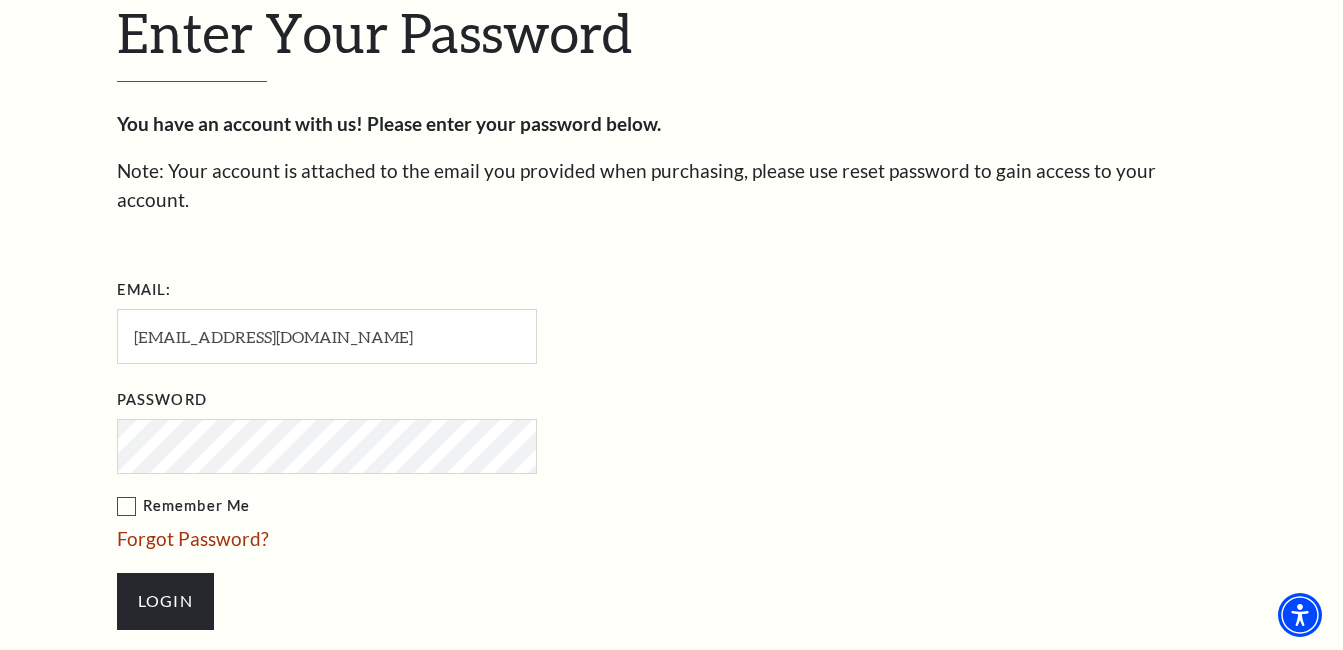 click on "Remember Me" at bounding box center [427, 506] 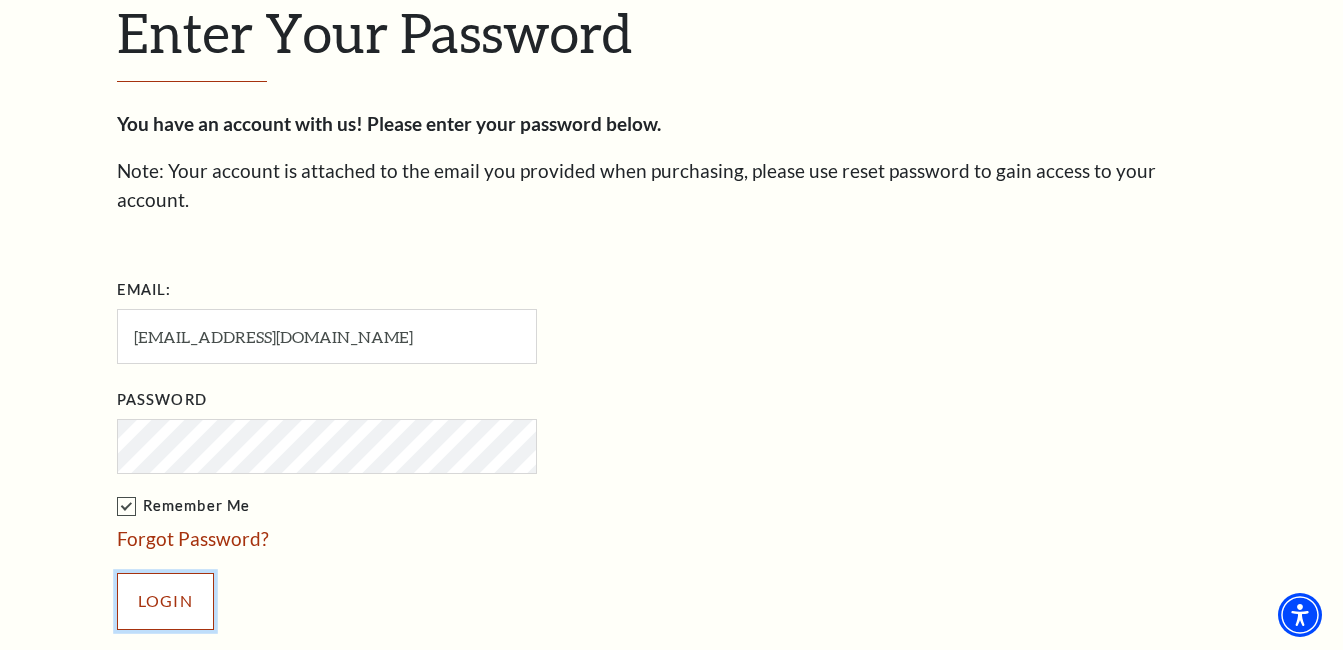 click on "Login" at bounding box center (165, 601) 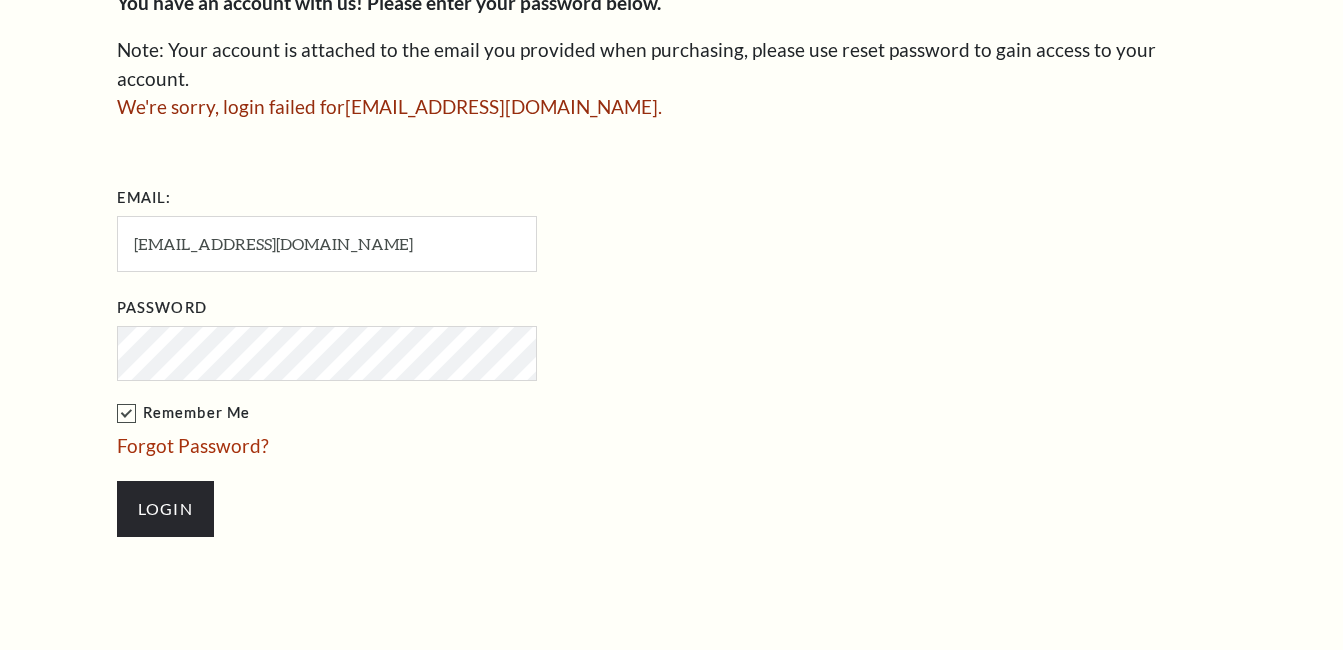 scroll, scrollTop: 697, scrollLeft: 0, axis: vertical 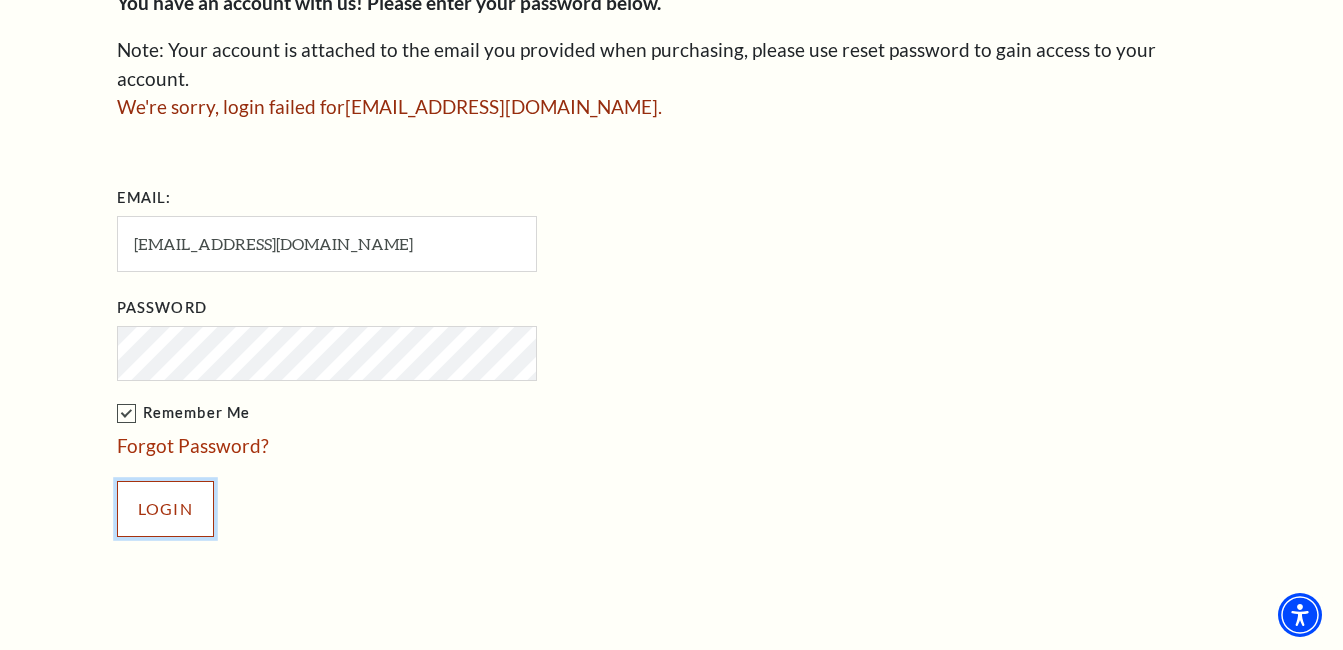 click on "Login" at bounding box center [165, 509] 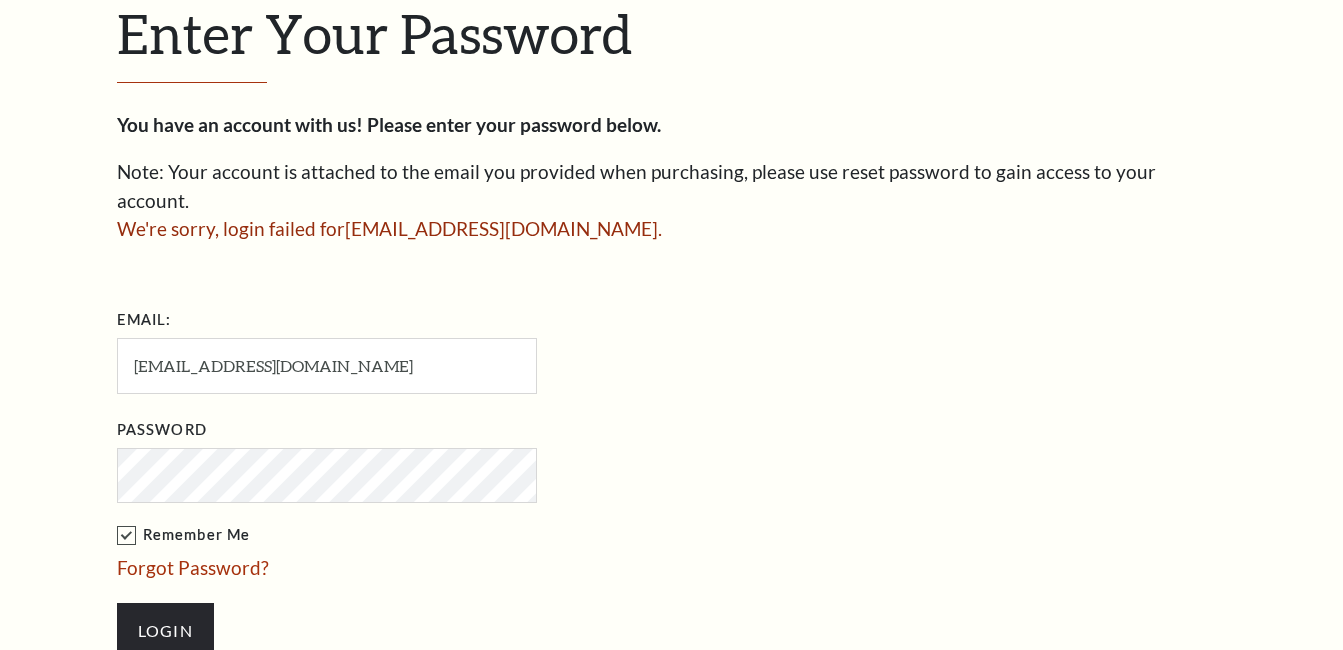 scroll, scrollTop: 575, scrollLeft: 0, axis: vertical 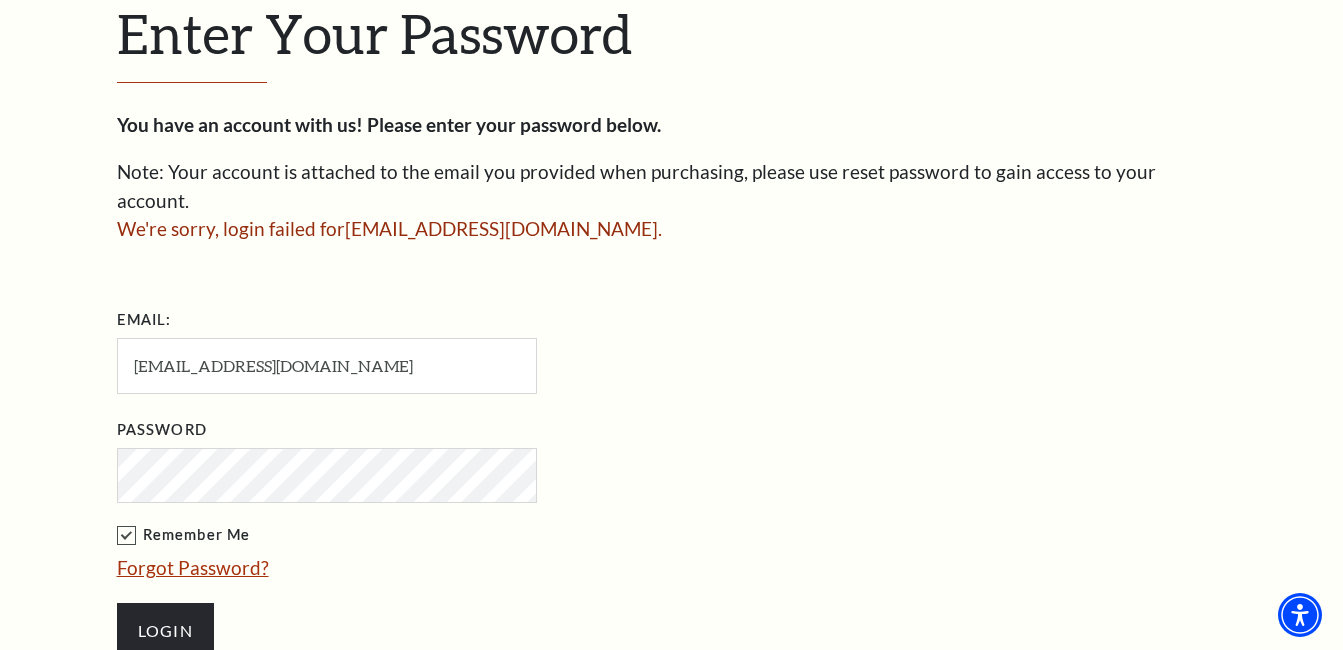 click on "Forgot Password?" at bounding box center [193, 567] 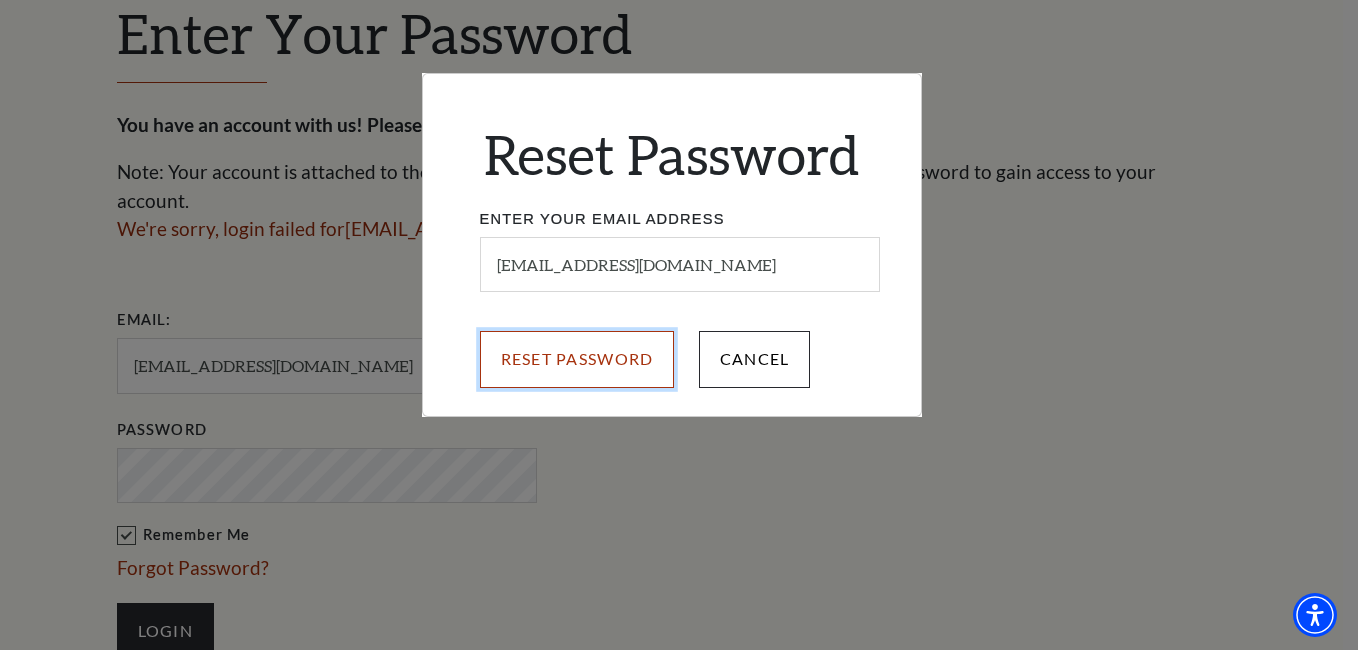 click on "Reset Password" at bounding box center (577, 359) 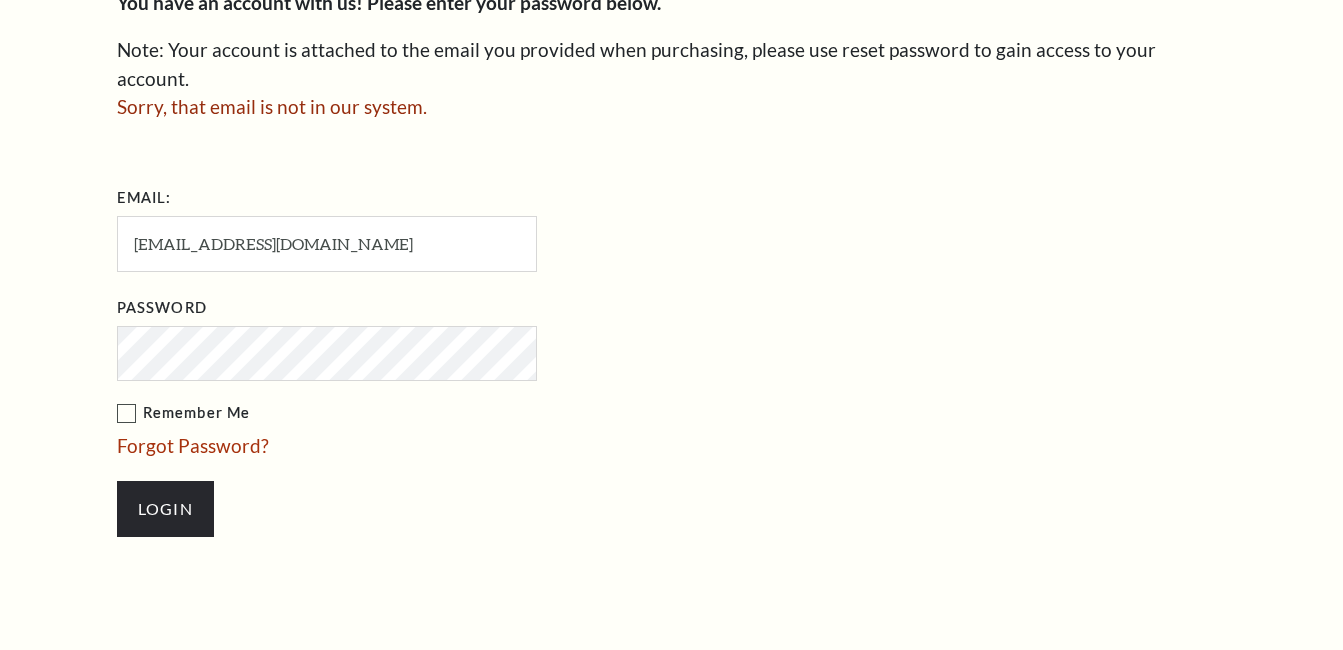 scroll, scrollTop: 697, scrollLeft: 0, axis: vertical 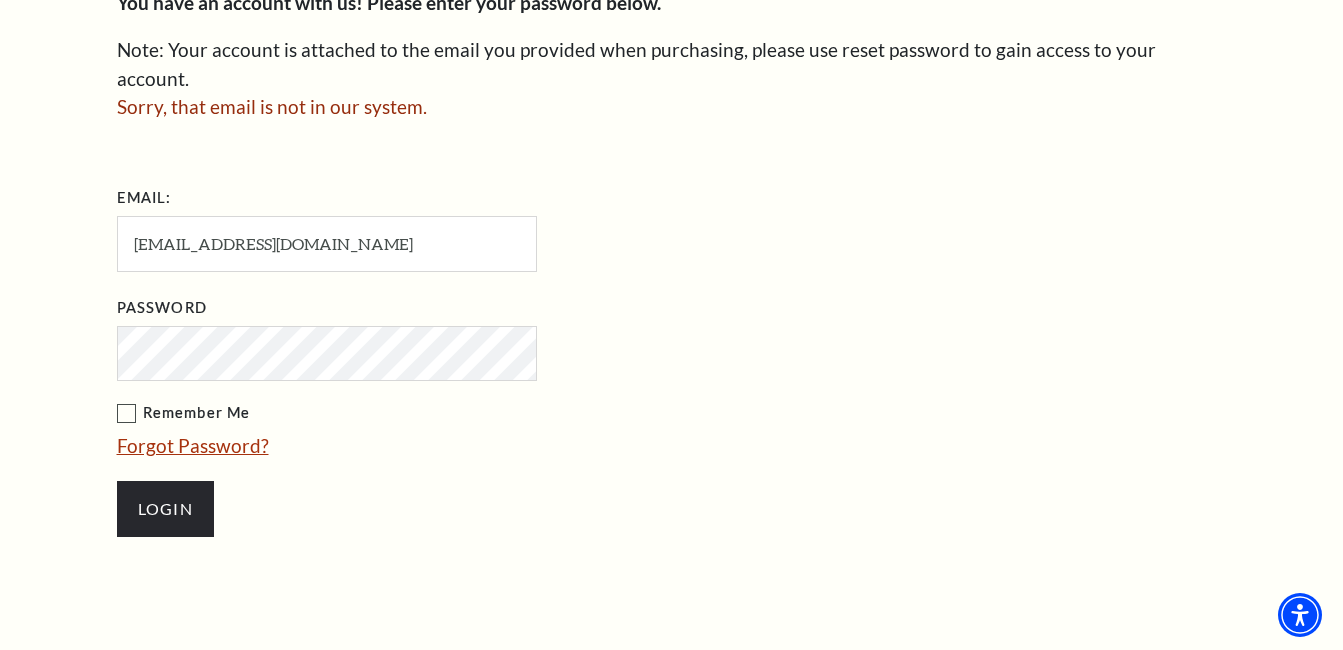 click on "Forgot Password?" at bounding box center (193, 445) 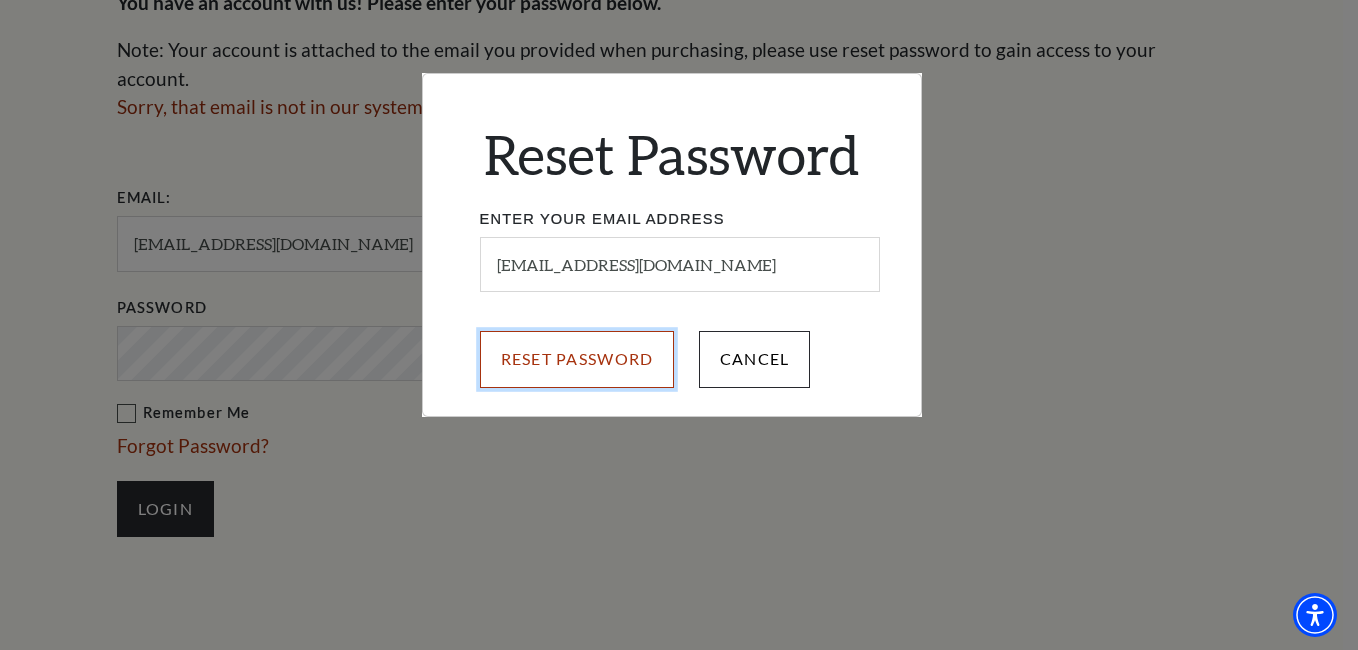 click on "Reset Password" at bounding box center [577, 359] 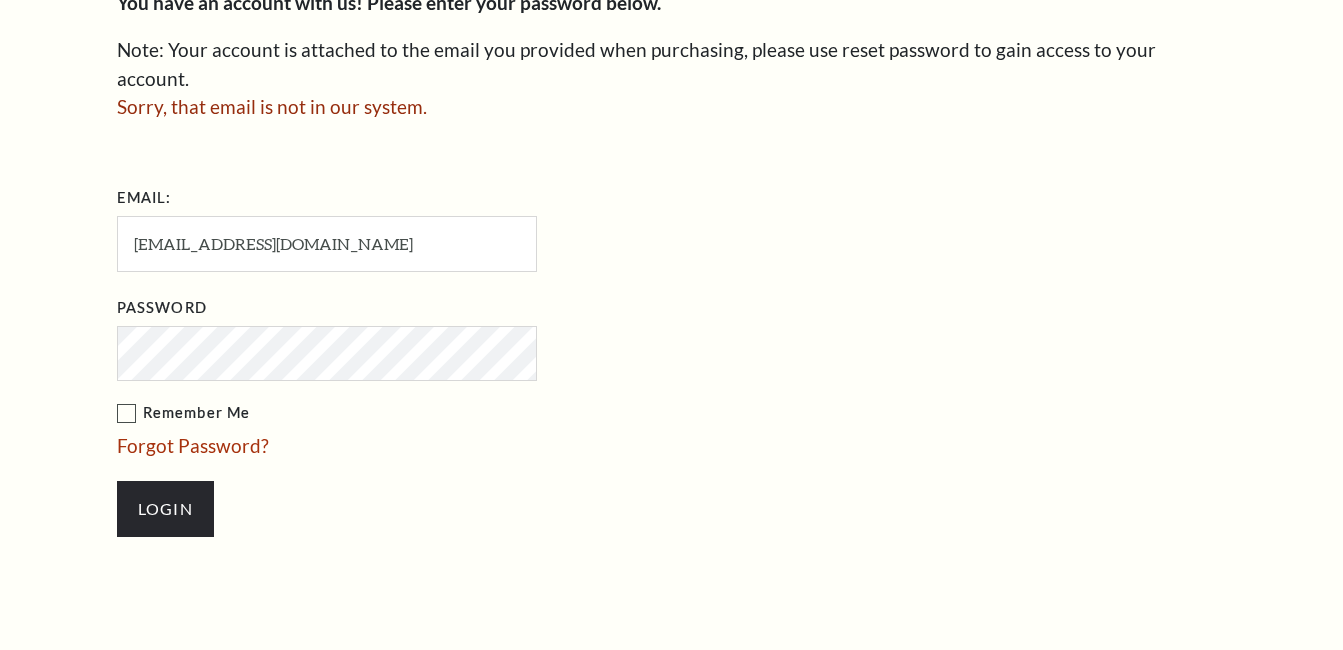 scroll, scrollTop: 497, scrollLeft: 0, axis: vertical 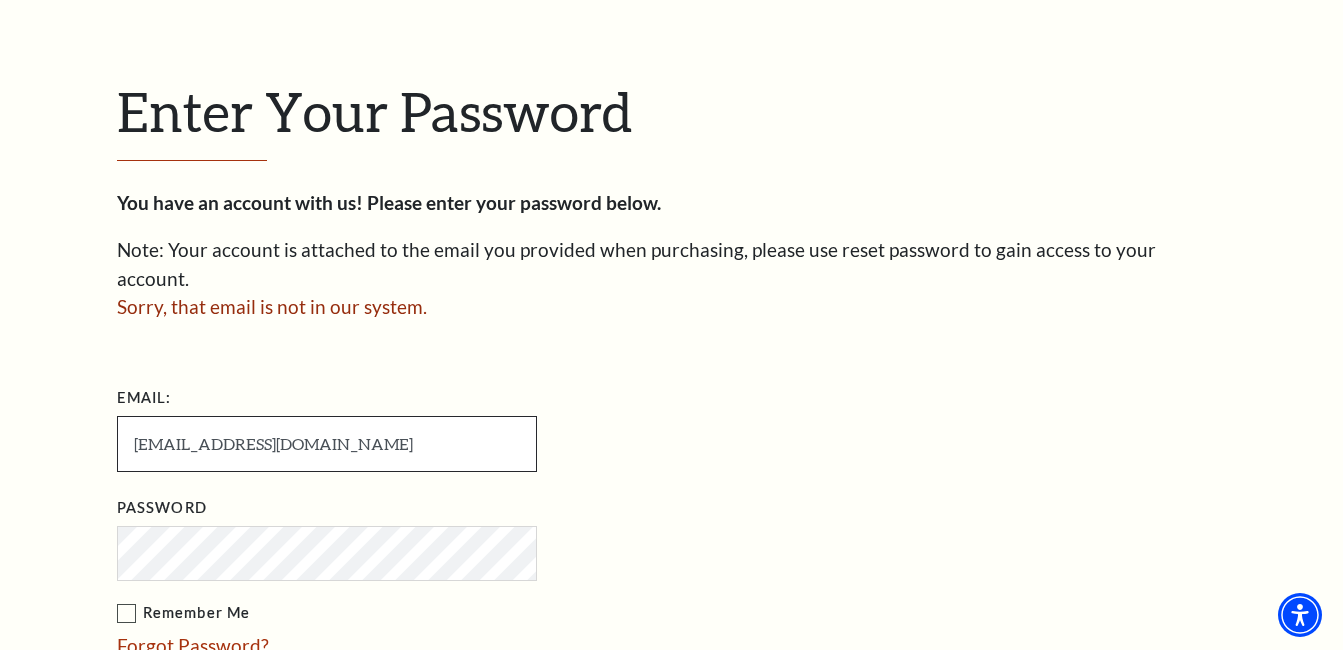 drag, startPoint x: 336, startPoint y: 411, endPoint x: -4, endPoint y: 395, distance: 340.37625 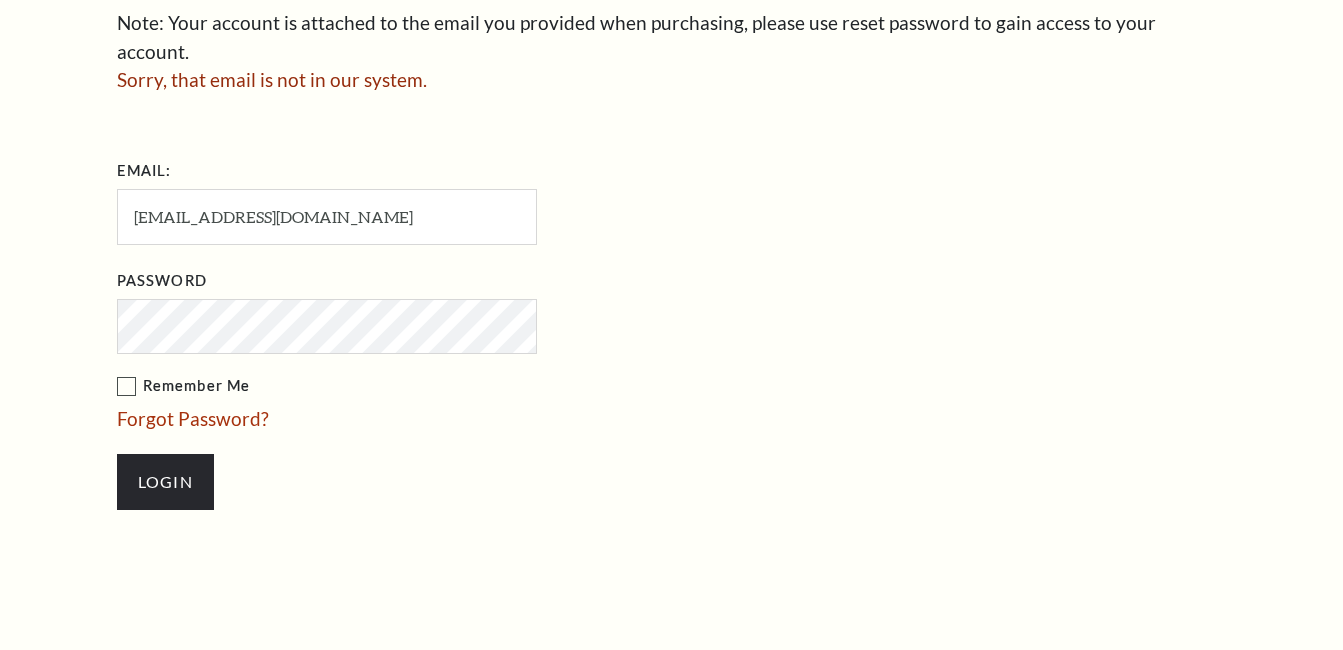 scroll, scrollTop: 724, scrollLeft: 0, axis: vertical 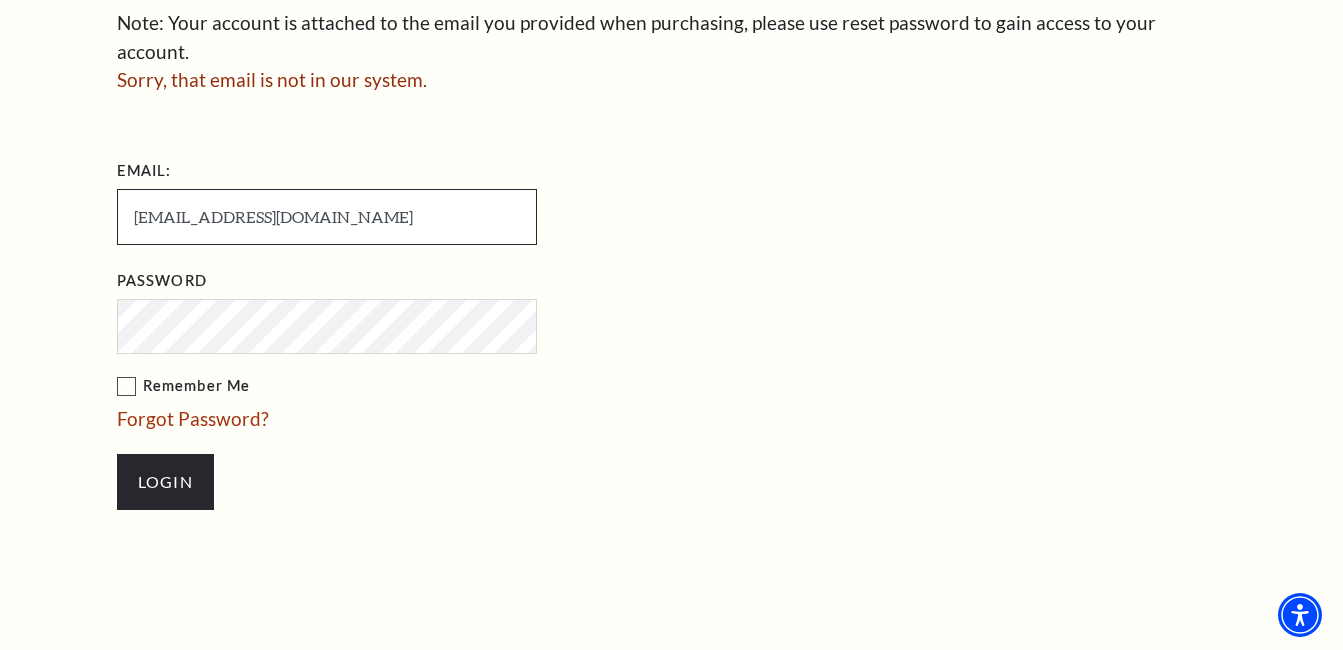 drag, startPoint x: 331, startPoint y: 191, endPoint x: 289, endPoint y: 197, distance: 42.426407 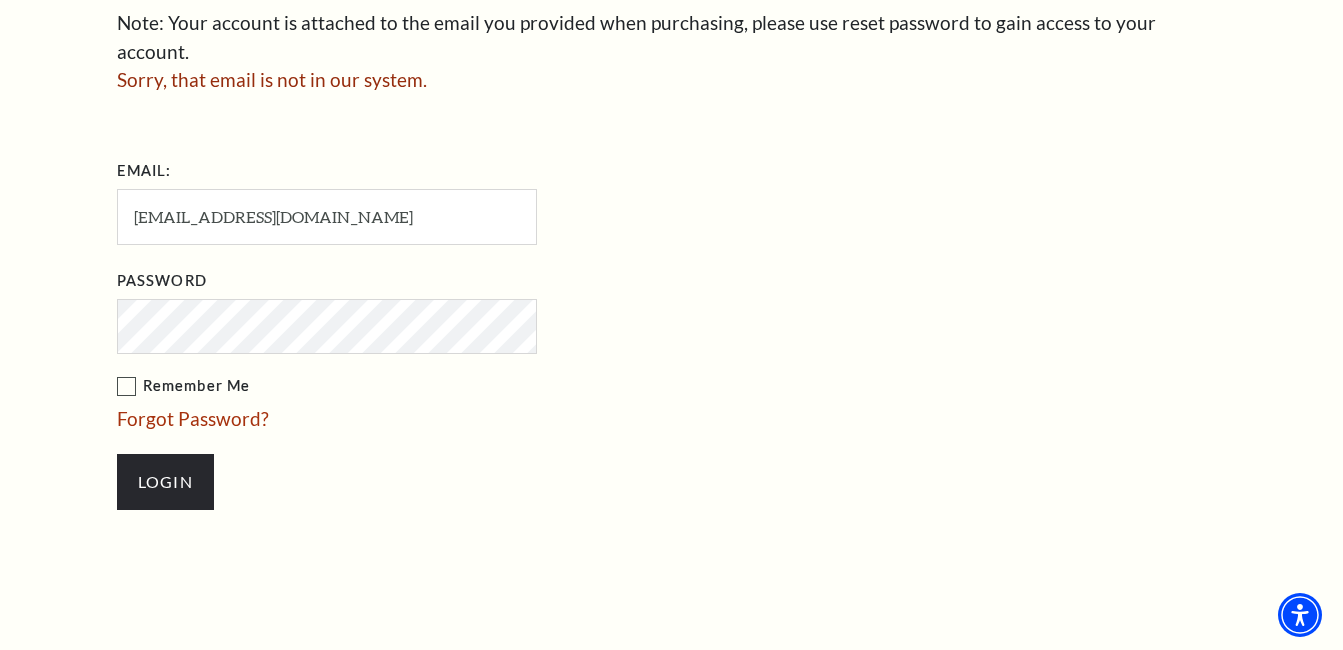 click on "Enter Your Password
You have an account with us!   Please enter your password below.
Note: Your account is attached to the email you provided when purchasing, please use reset password to gain access to your account.
Sorry, that email is not in our system.
Email: [EMAIL_ADDRESS][DOMAIN_NAME]" at bounding box center (671, 191) 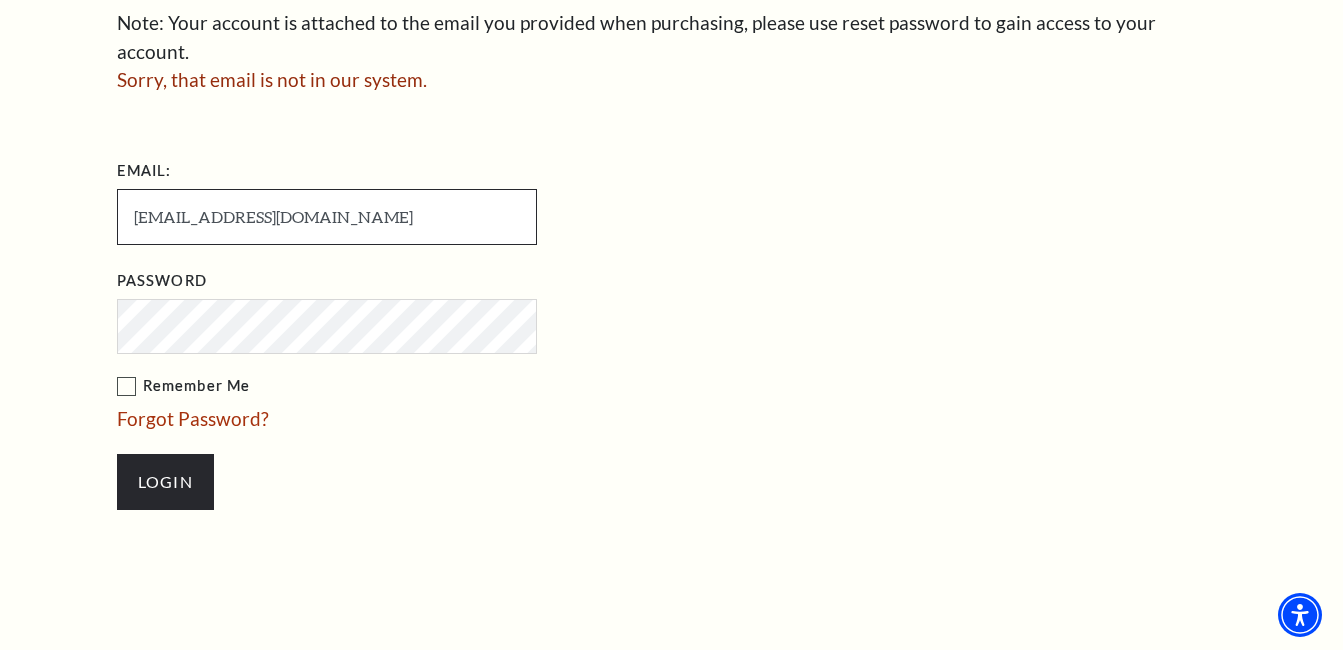 drag, startPoint x: 354, startPoint y: 194, endPoint x: 77, endPoint y: 203, distance: 277.14618 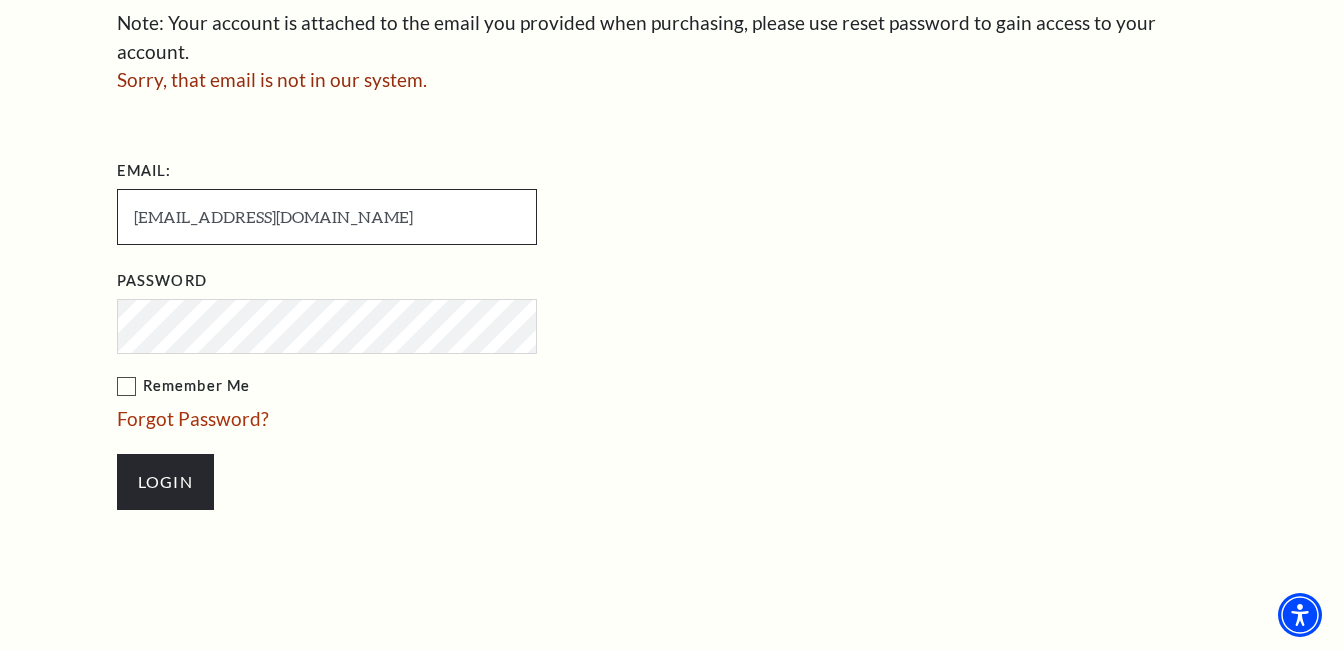 type on "[EMAIL_ADDRESS][DOMAIN_NAME]" 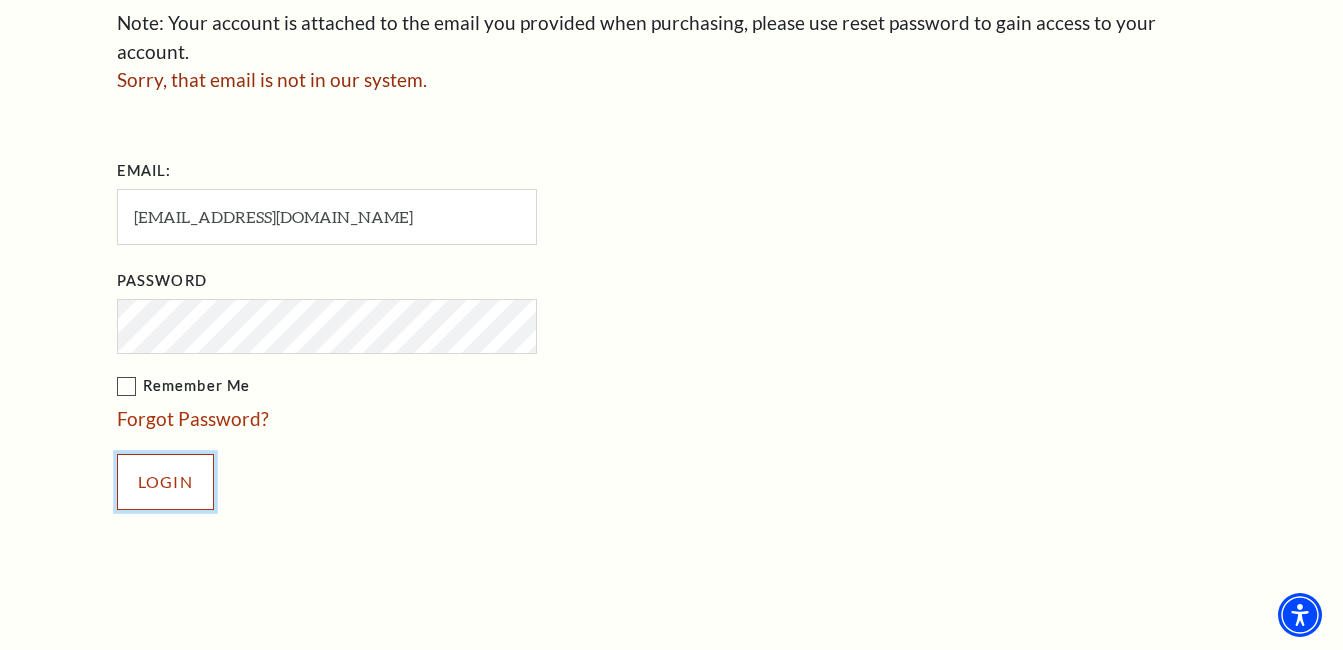 click on "Login" at bounding box center (165, 482) 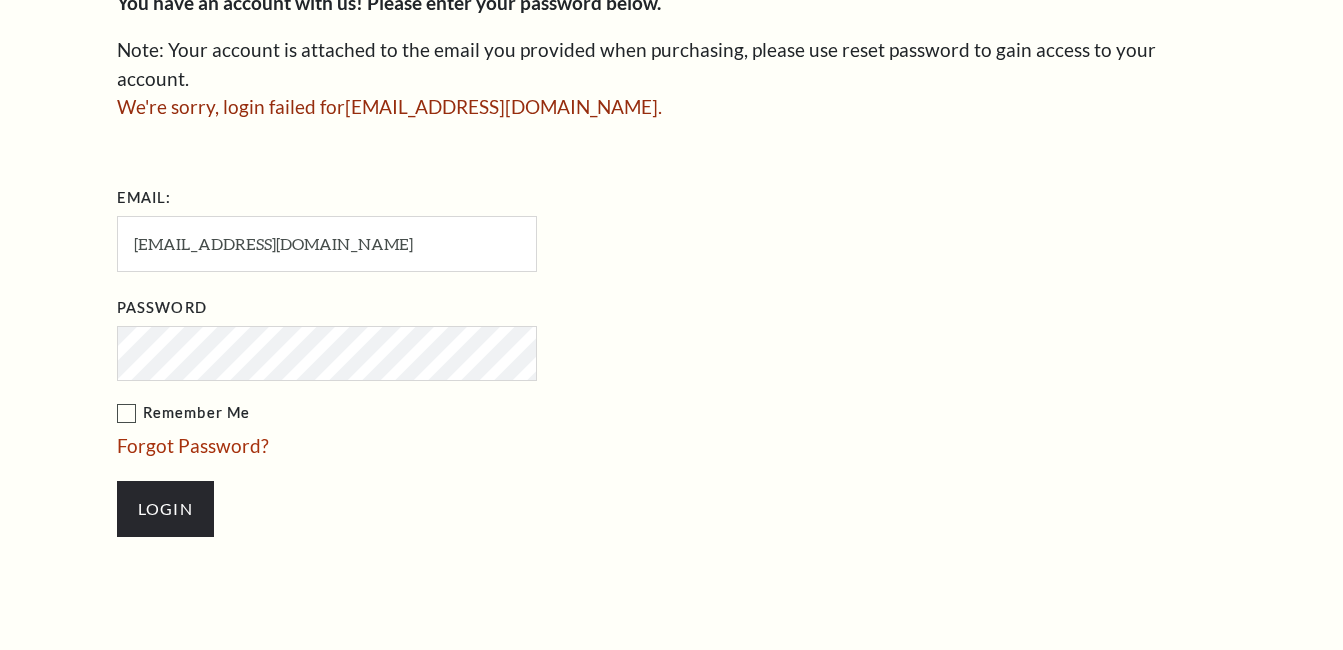 scroll, scrollTop: 697, scrollLeft: 0, axis: vertical 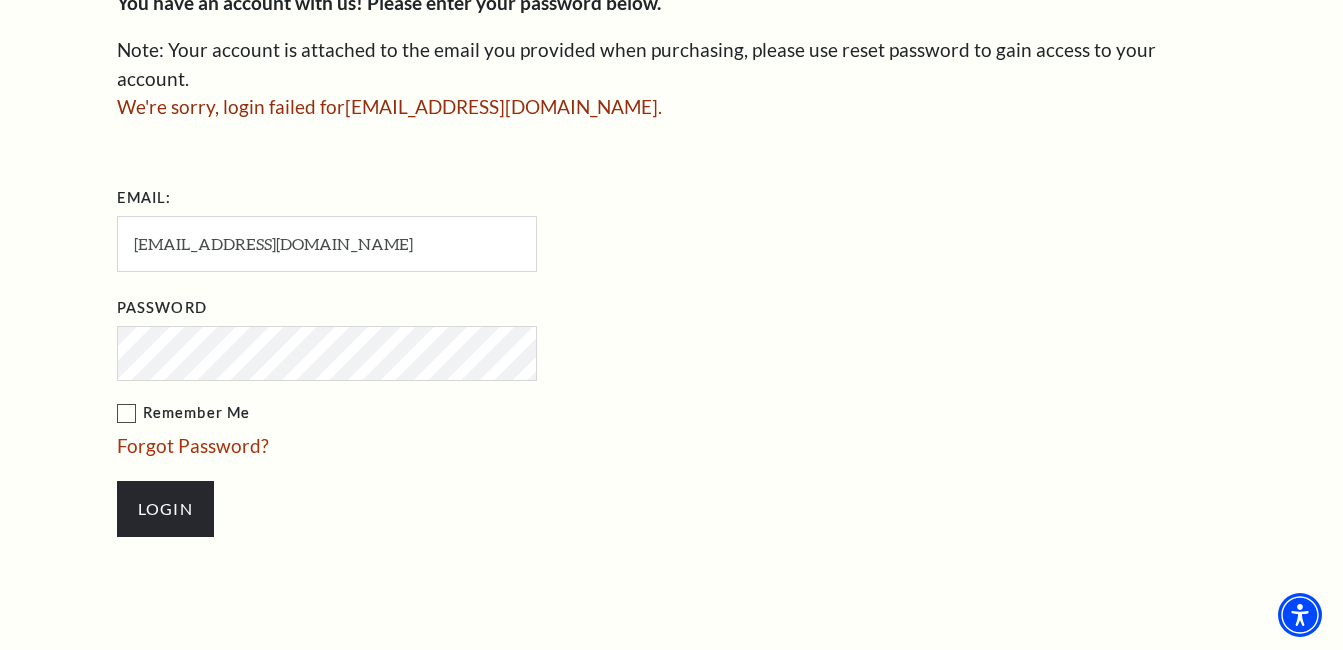 click on "Forgot Password?" at bounding box center (193, 445) 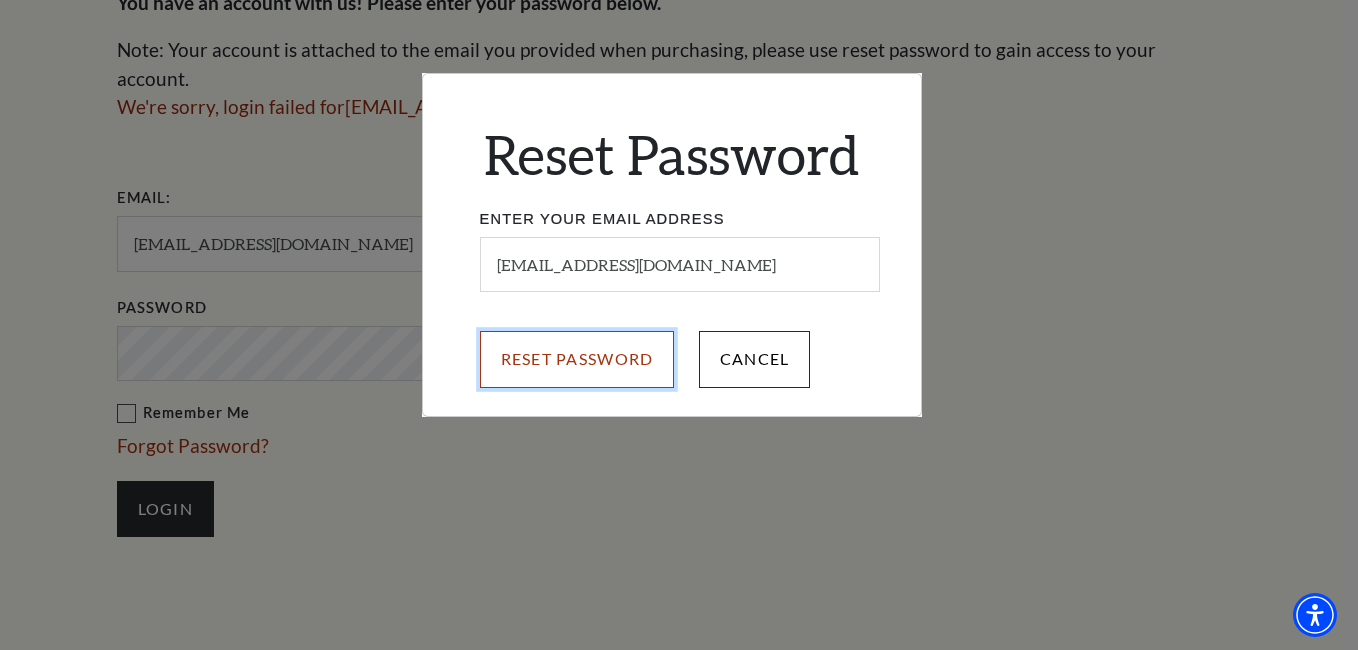 click on "Reset Password" at bounding box center [577, 359] 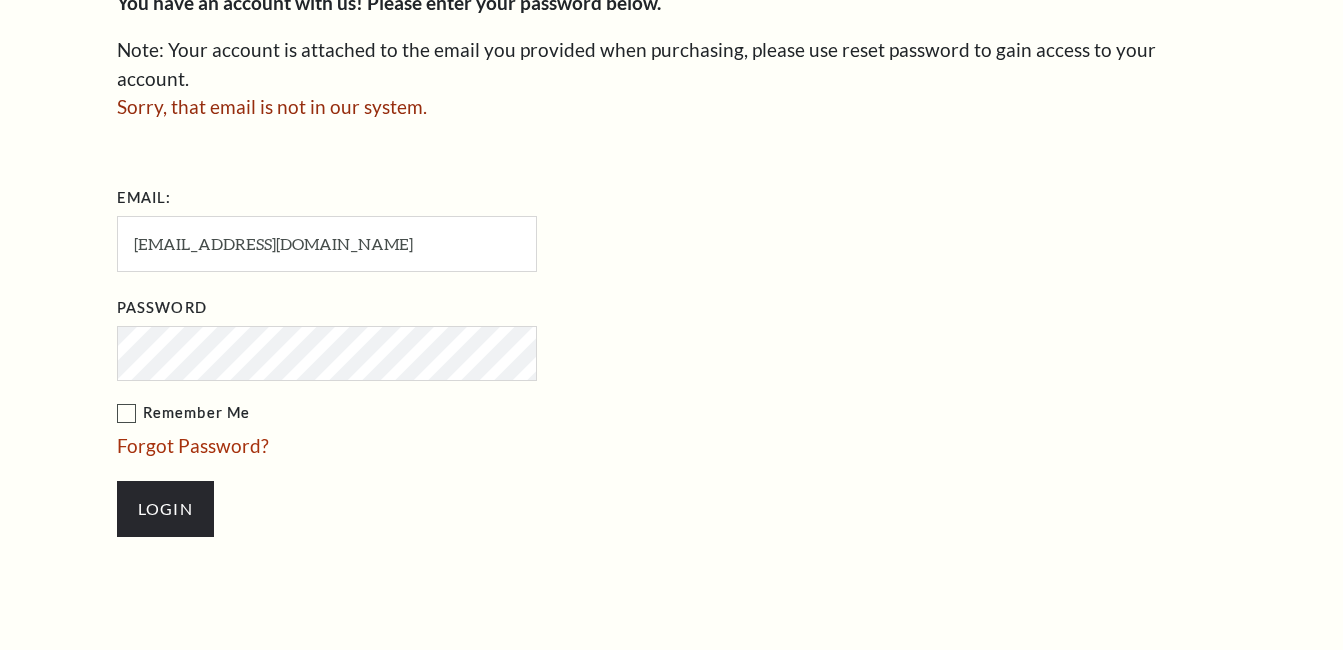 scroll, scrollTop: 697, scrollLeft: 0, axis: vertical 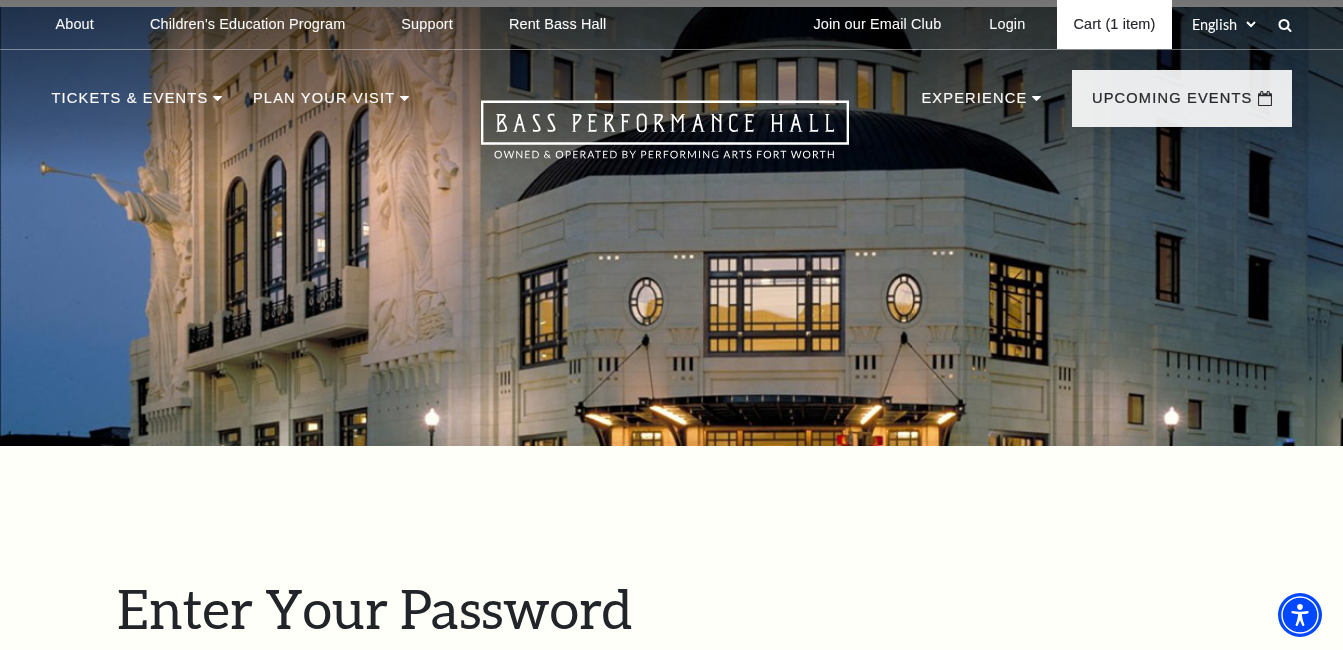 click on "Cart (1 item)" at bounding box center (1114, 24) 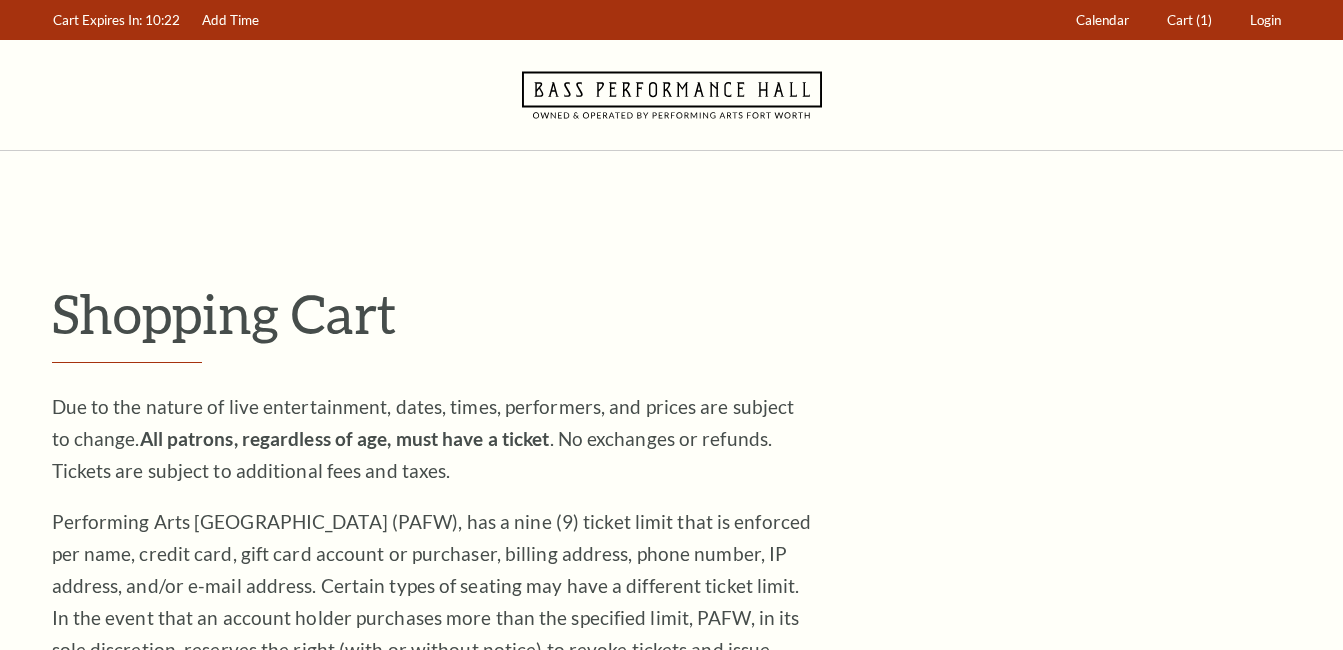 scroll, scrollTop: 0, scrollLeft: 0, axis: both 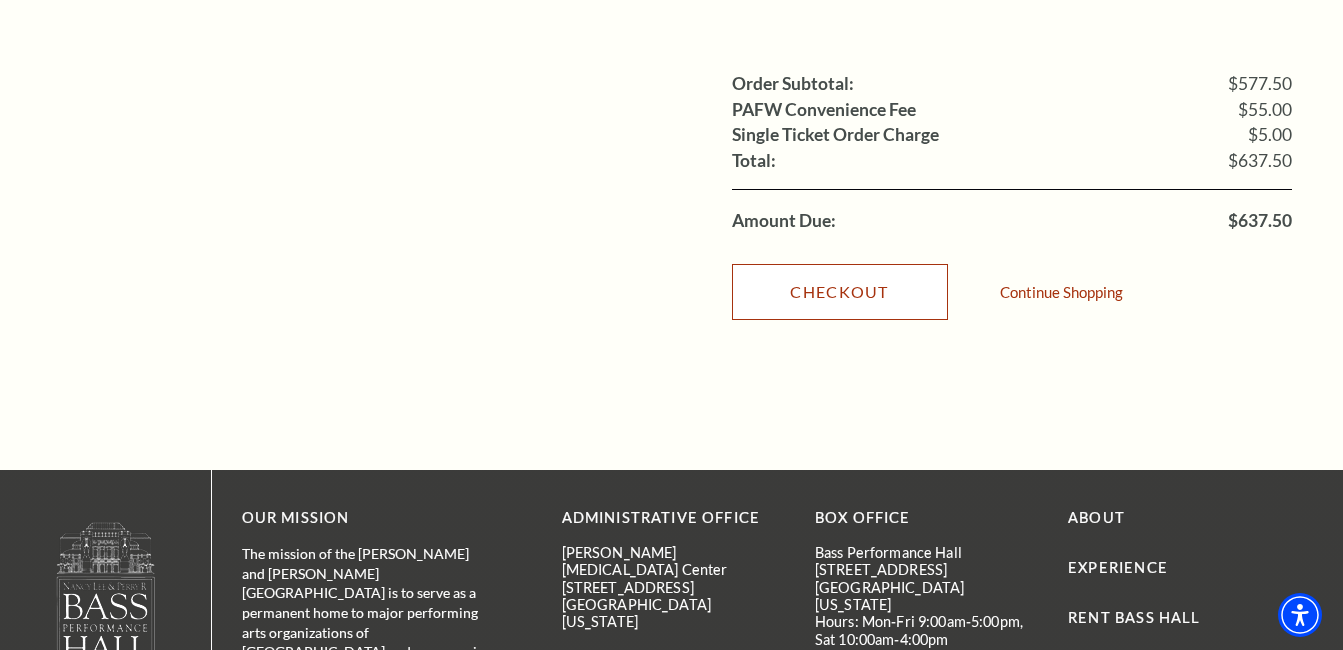 click on "Checkout" at bounding box center [840, 292] 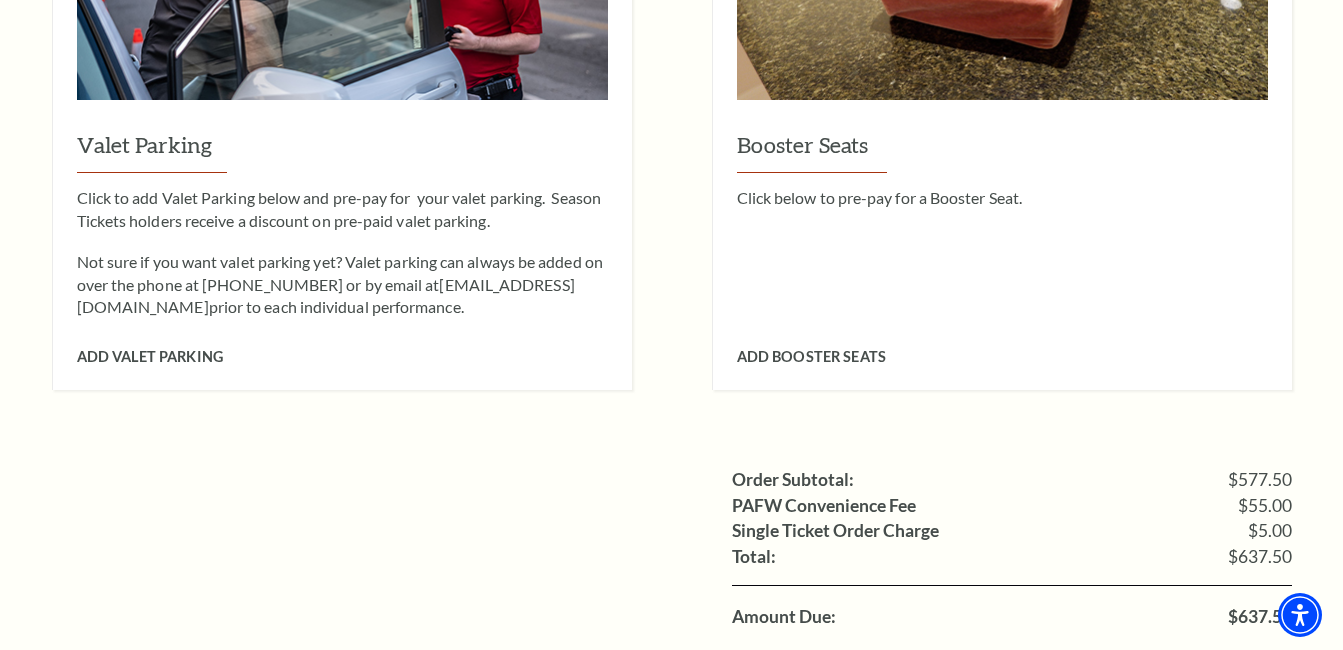 scroll, scrollTop: 1700, scrollLeft: 0, axis: vertical 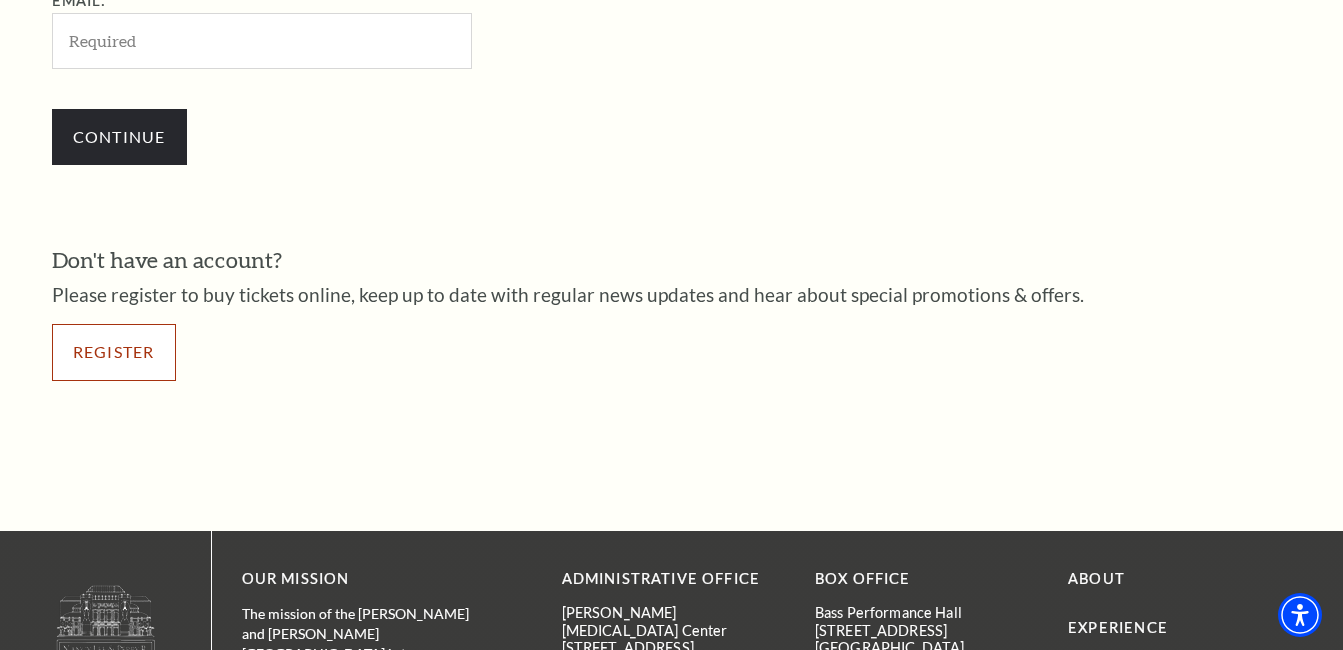 click on "Register" at bounding box center [114, 352] 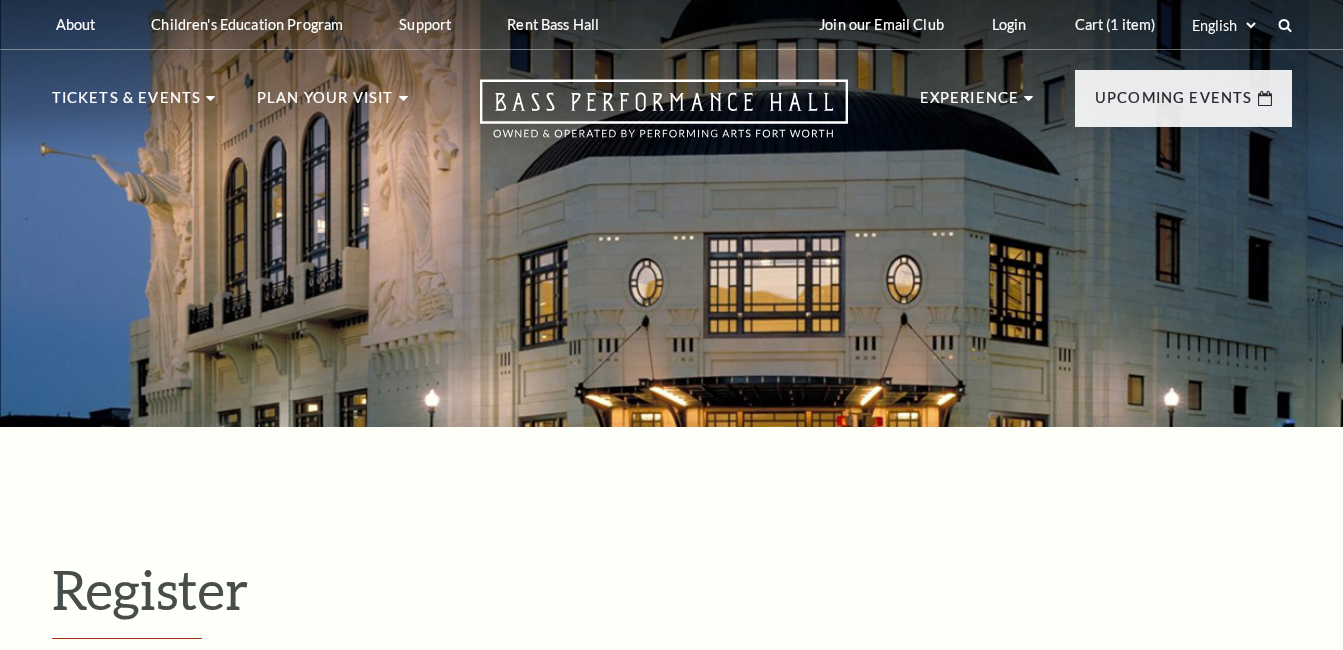 select on "1" 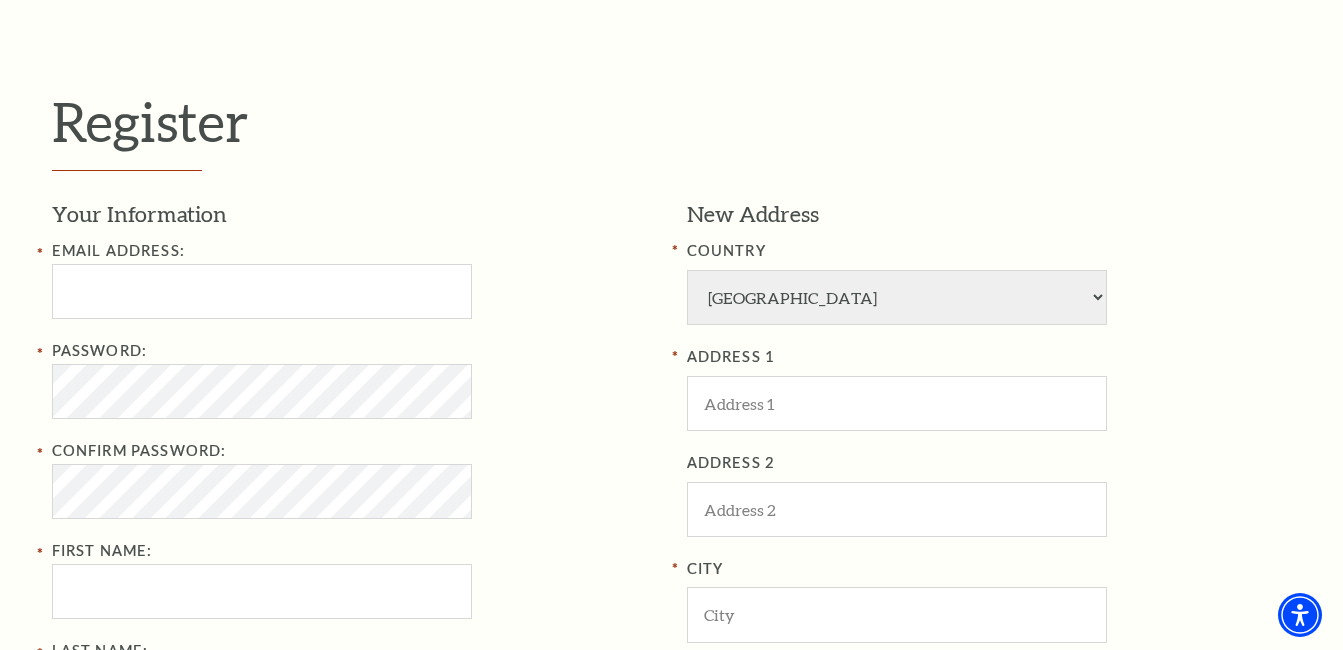 scroll, scrollTop: 500, scrollLeft: 0, axis: vertical 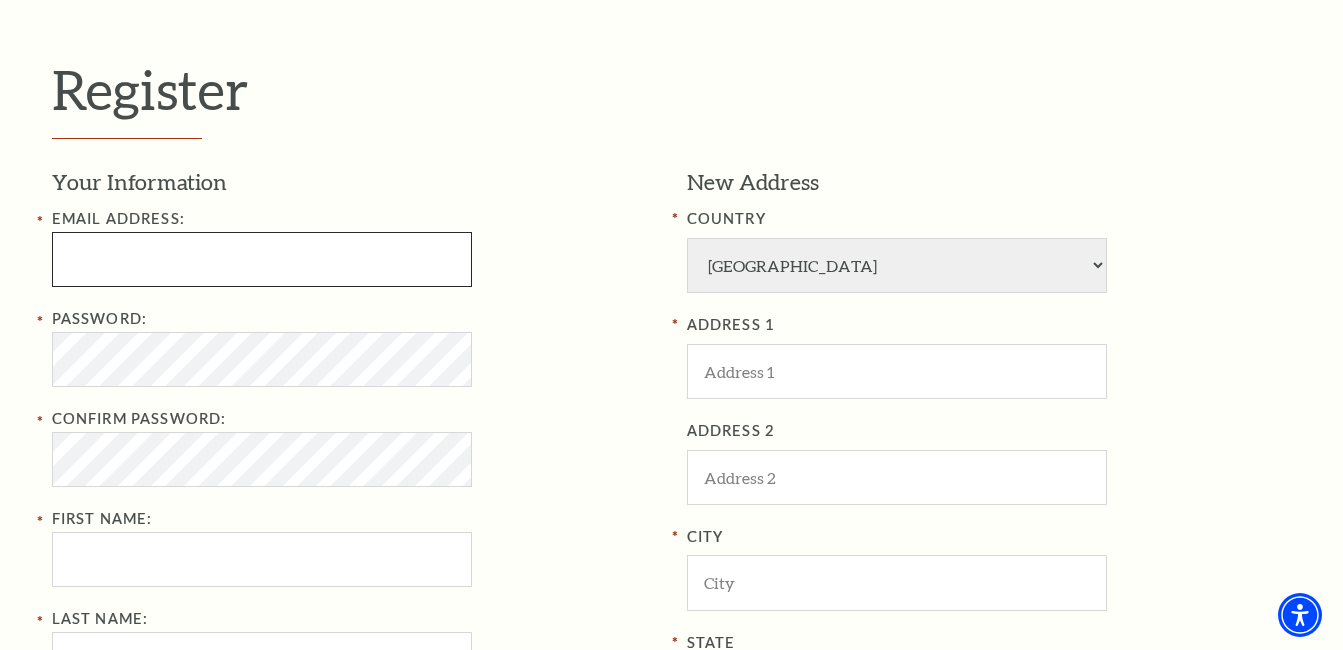 click at bounding box center (262, 259) 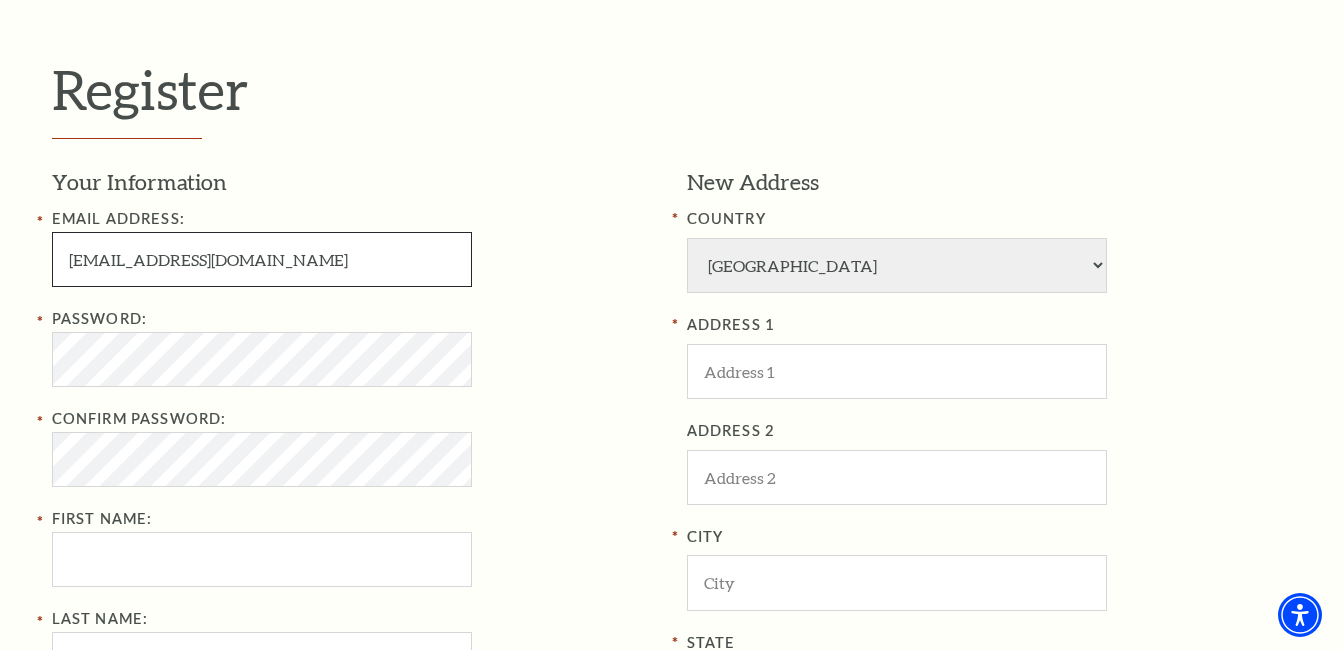 type on "orvillemurray48@gmail.com" 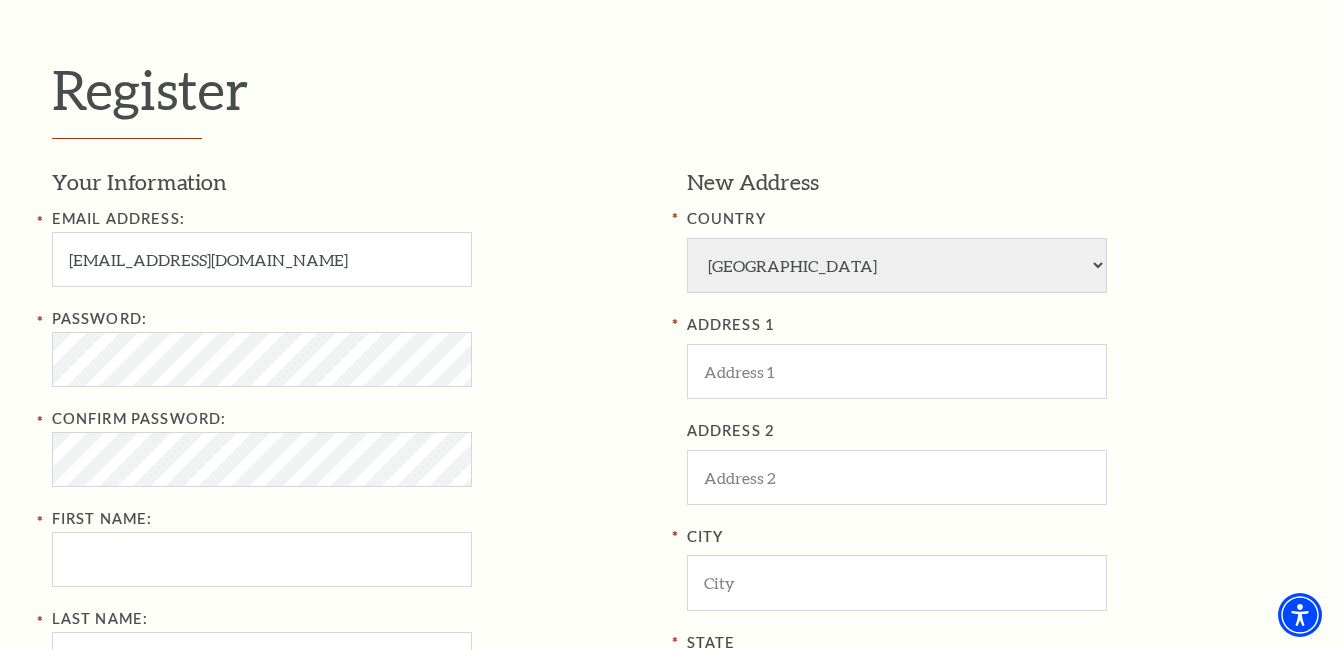 click on "Register
Your Information
Email Address:   orvillemurray48@gmail.com     Password:       Confirm Password:       First Name:       Last Name:       Phone
New Address
COUNTRY   Afghanistan Albania Algeria Andorra Angola Antigua and Barbuda Argentina Aruba Australia Austria Azores Bahamas Bahrain Bangladesh Barbados Belgium Belize Benin Bermuda Bhutan Bolivia Botswana Brazil British Virgin Islnd Brunei Darussalam Bulgaria Burkina Faso Burma Burundi Cameroon Canada Canal Zone Canary Islands Cape Verde Cayman Islands Central African Rep Chad Channel Islands Chile Colombia Comoros Confed of Senegambia Congo Cook Islands Costa Rica Croatia Cuba Curacao Cyprus Czechoslovakia Dahomey Denmark Djibouti Dm People's Rp Korea Dominica Dominican Republic Ecuador Egypt El Salvador England" at bounding box center [672, 537] 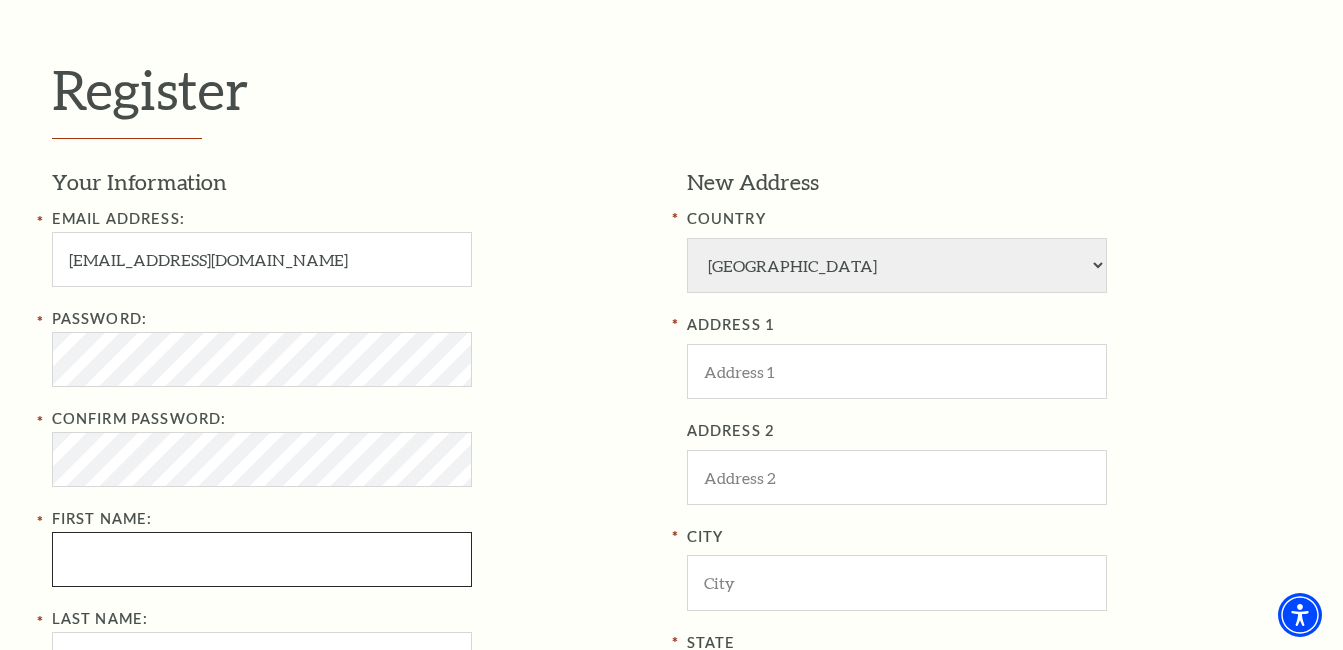 click on "First Name:" at bounding box center [262, 559] 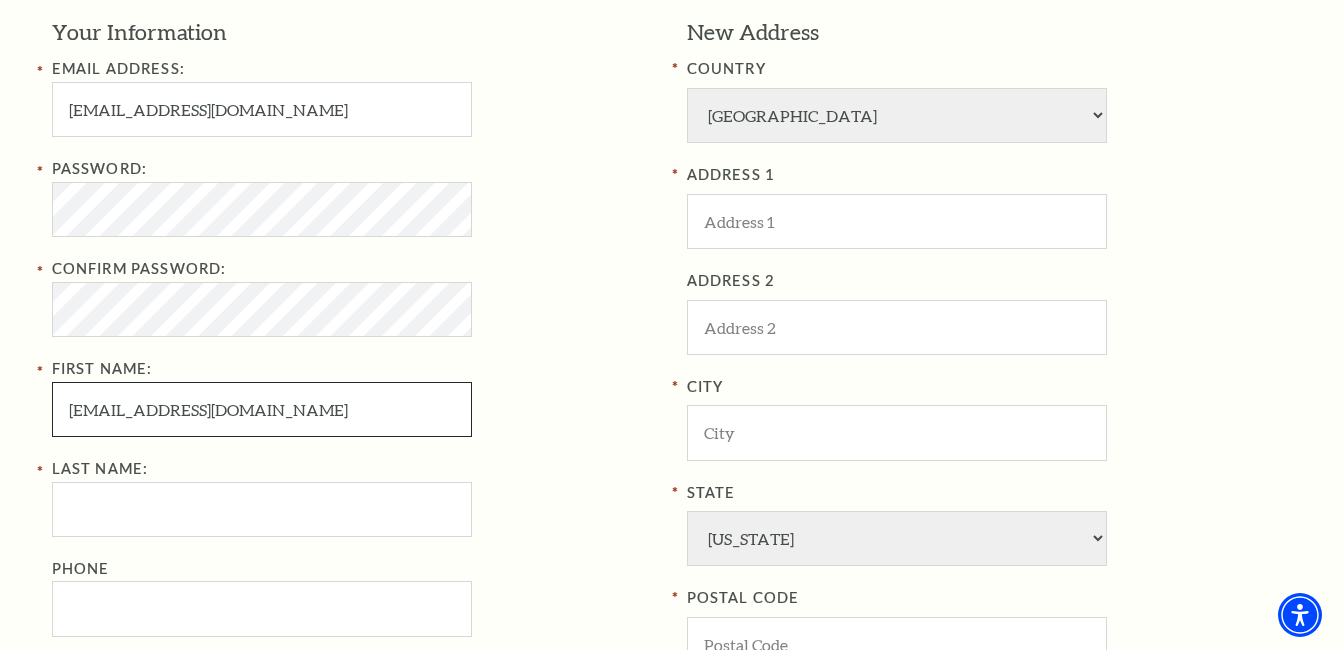 scroll, scrollTop: 700, scrollLeft: 0, axis: vertical 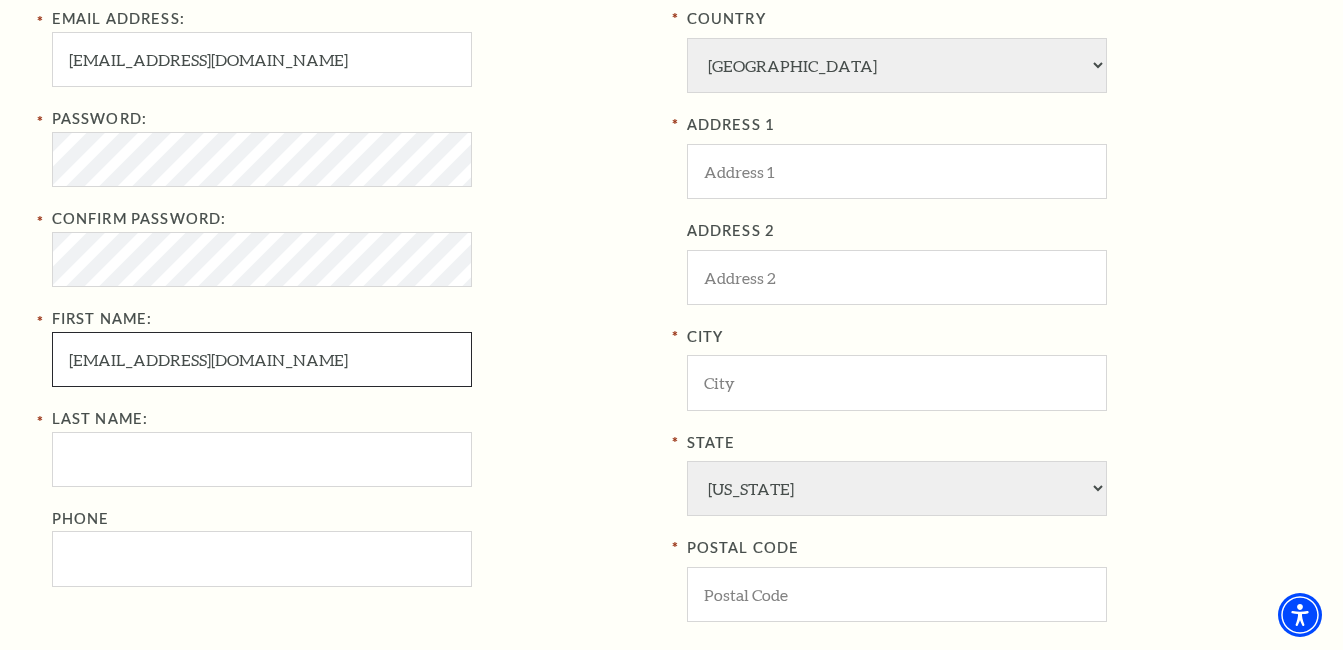drag, startPoint x: 293, startPoint y: 362, endPoint x: 175, endPoint y: 368, distance: 118.15244 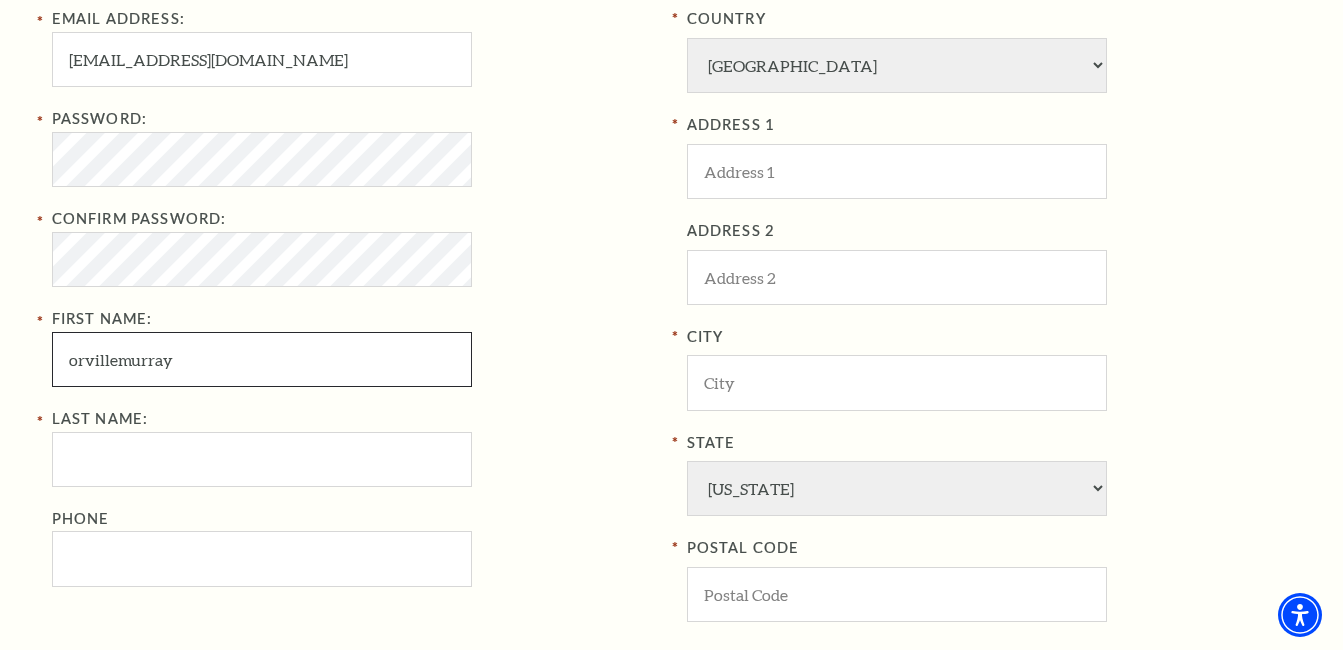 drag, startPoint x: 196, startPoint y: 347, endPoint x: 120, endPoint y: 375, distance: 80.99383 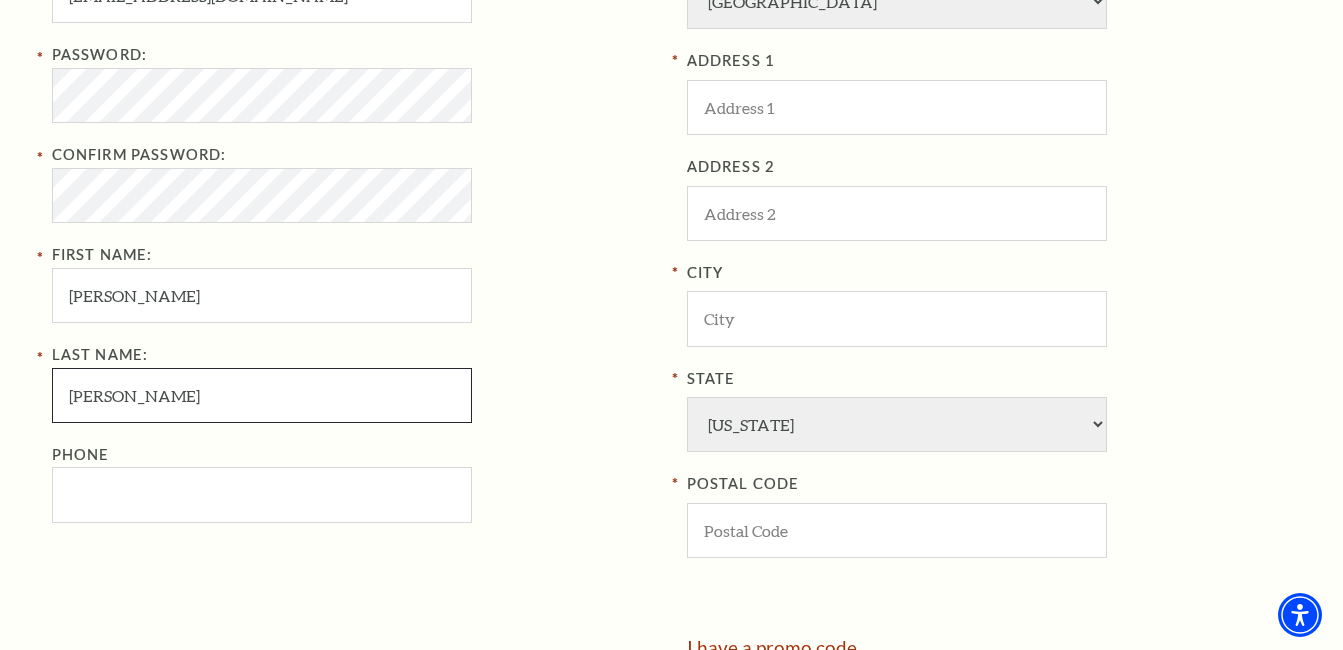 scroll, scrollTop: 800, scrollLeft: 0, axis: vertical 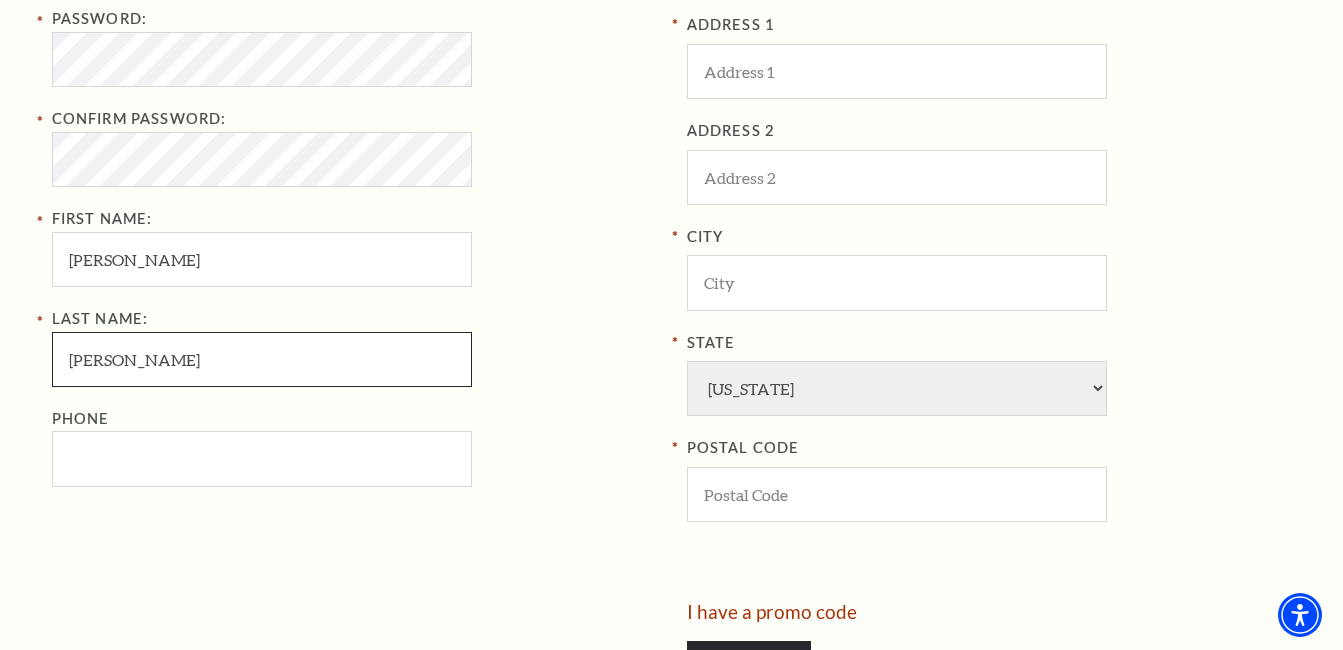 type on "murray" 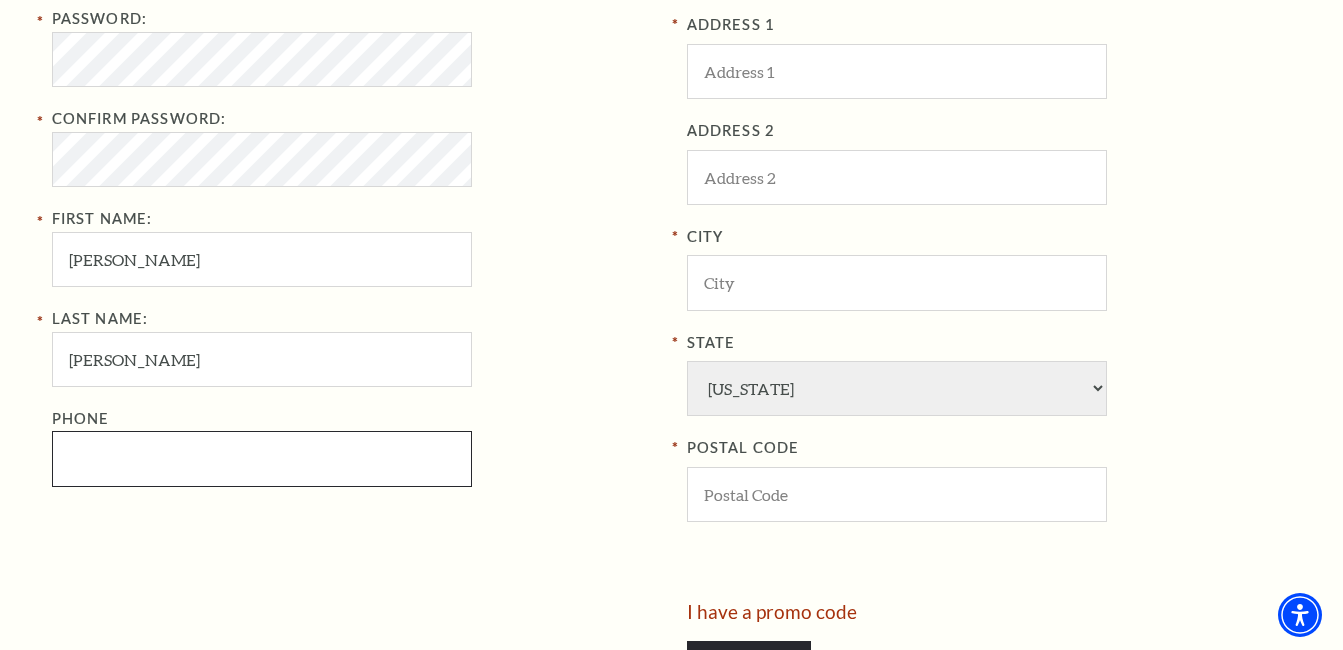 click on "Phone" at bounding box center (262, 458) 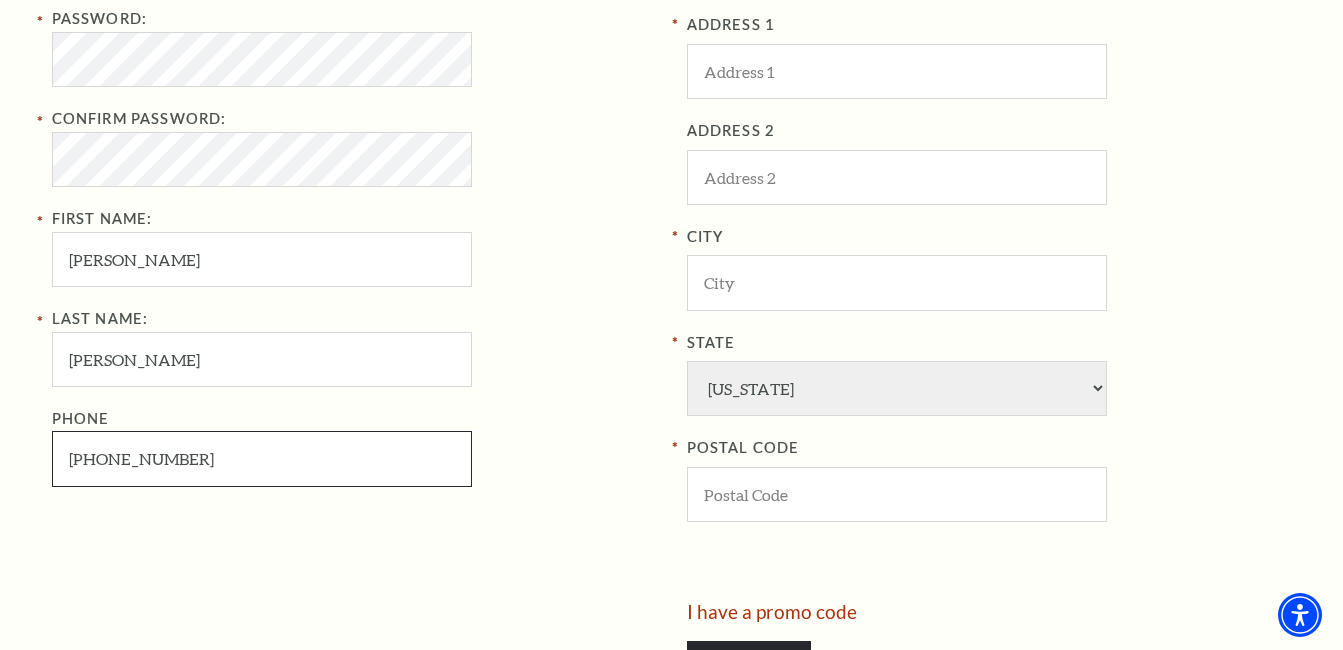 scroll, scrollTop: 600, scrollLeft: 0, axis: vertical 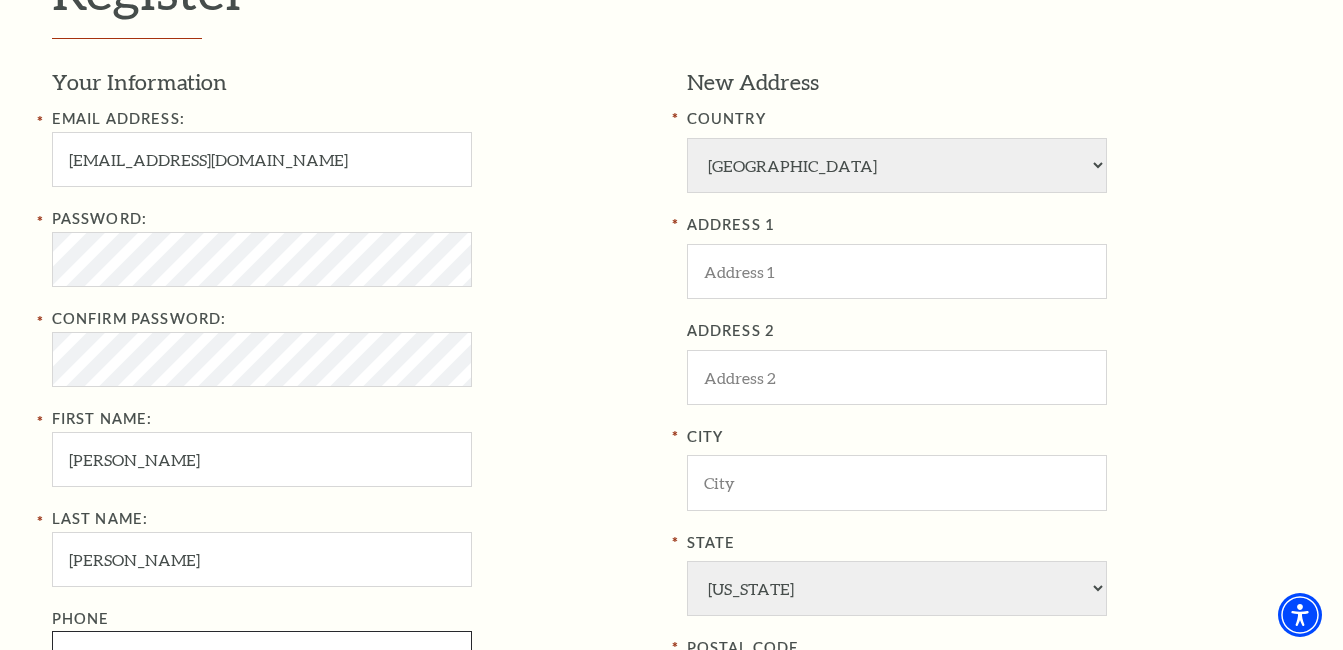 type on "817-909-6789" 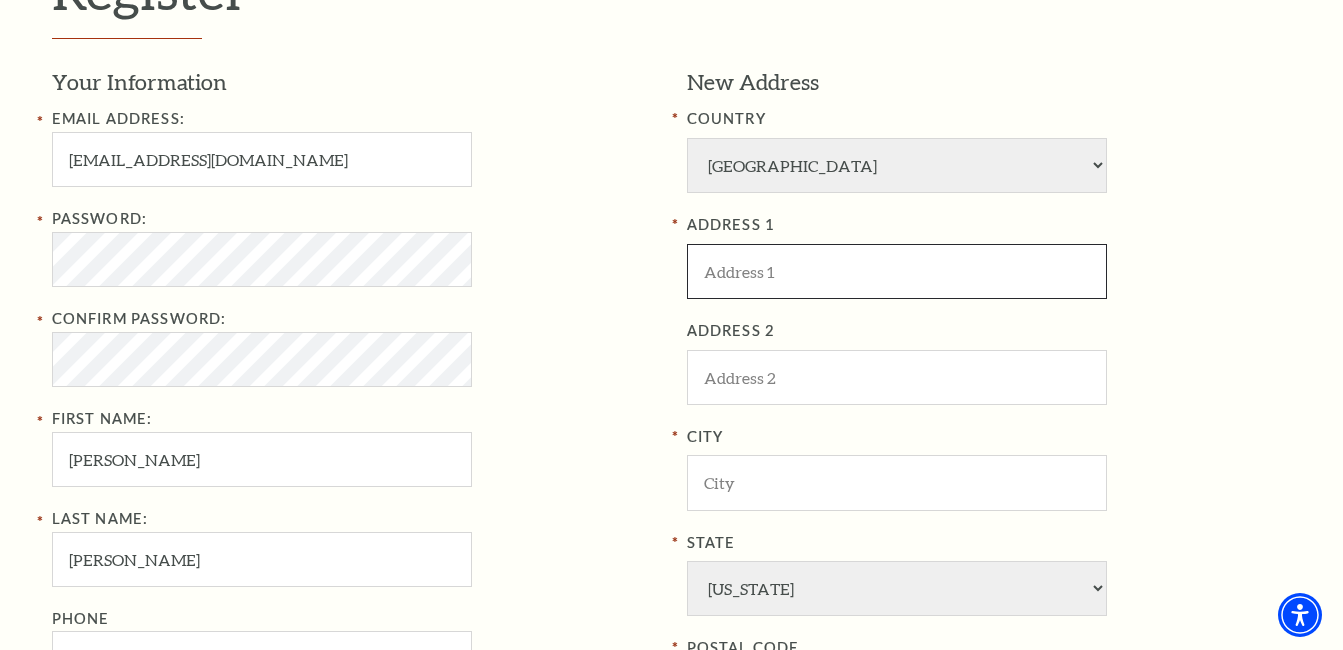 click at bounding box center [897, 271] 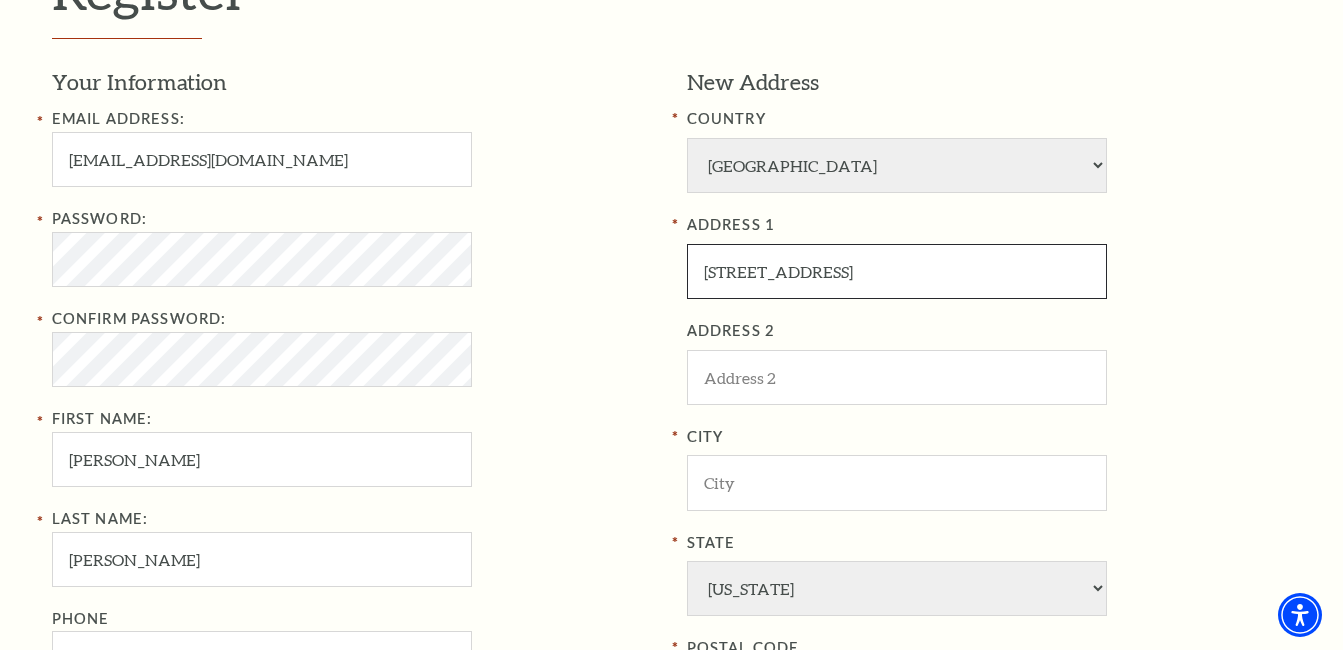 drag, startPoint x: 868, startPoint y: 275, endPoint x: 949, endPoint y: 287, distance: 81.88406 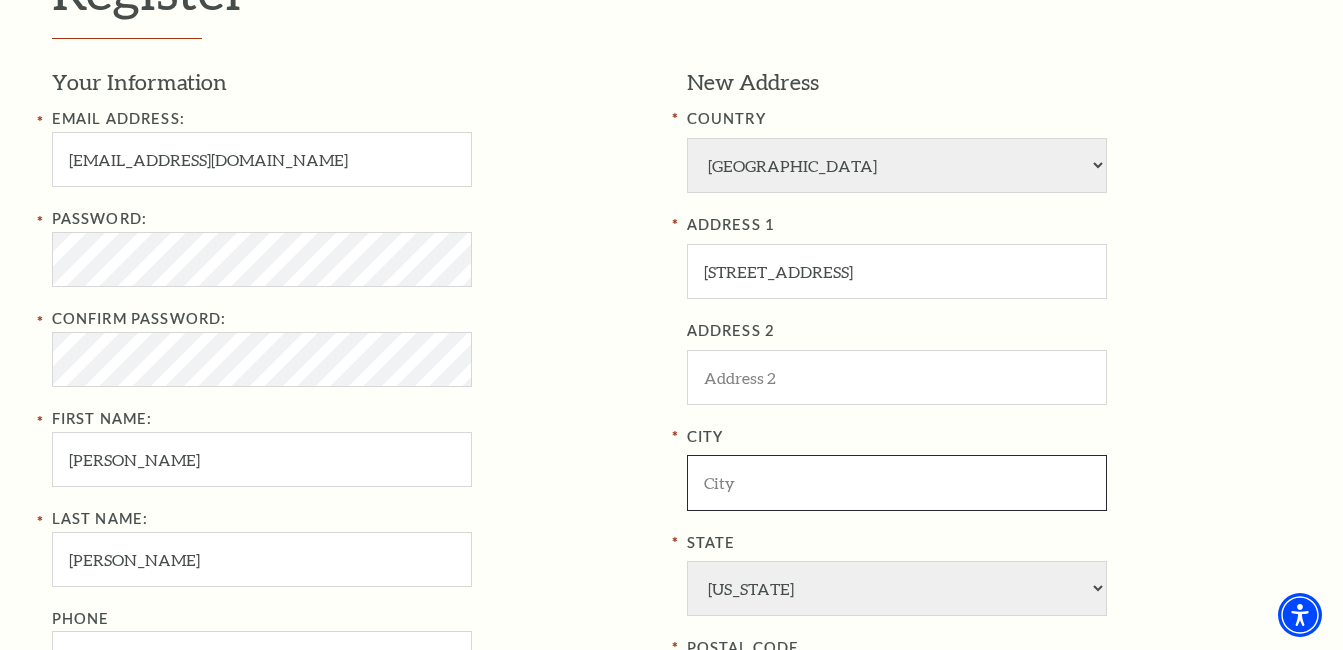 click at bounding box center (897, 482) 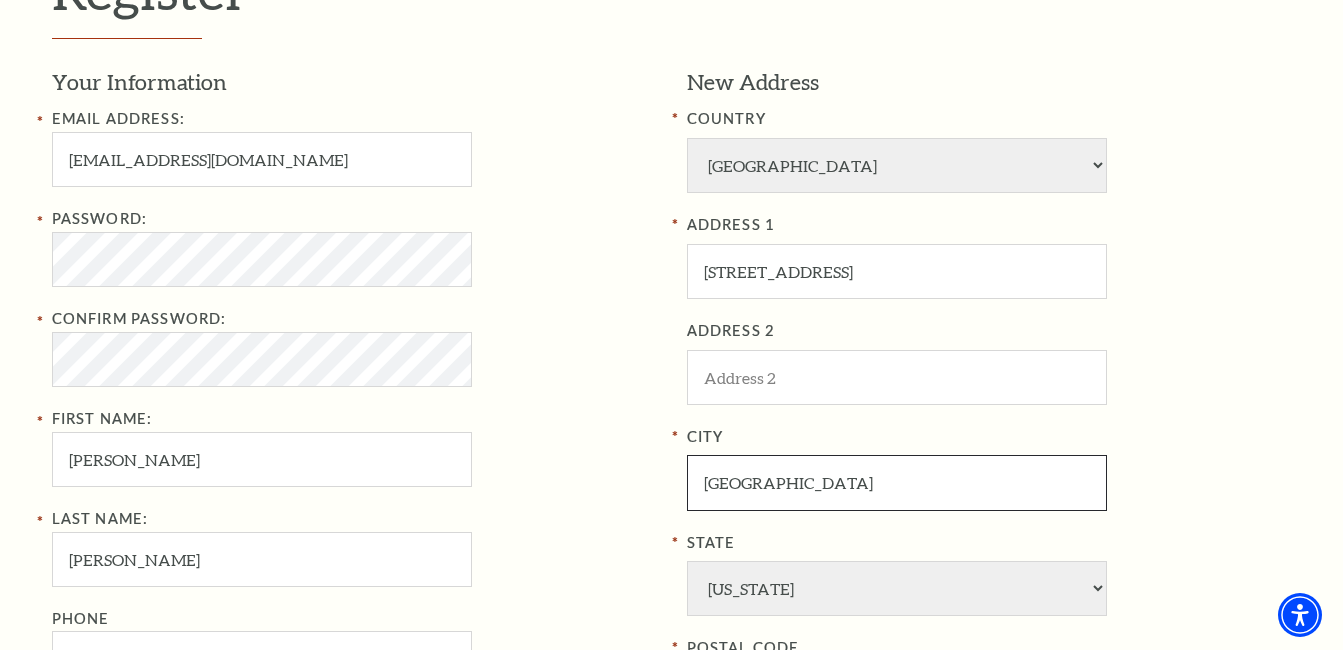 type on "Fort Worth" 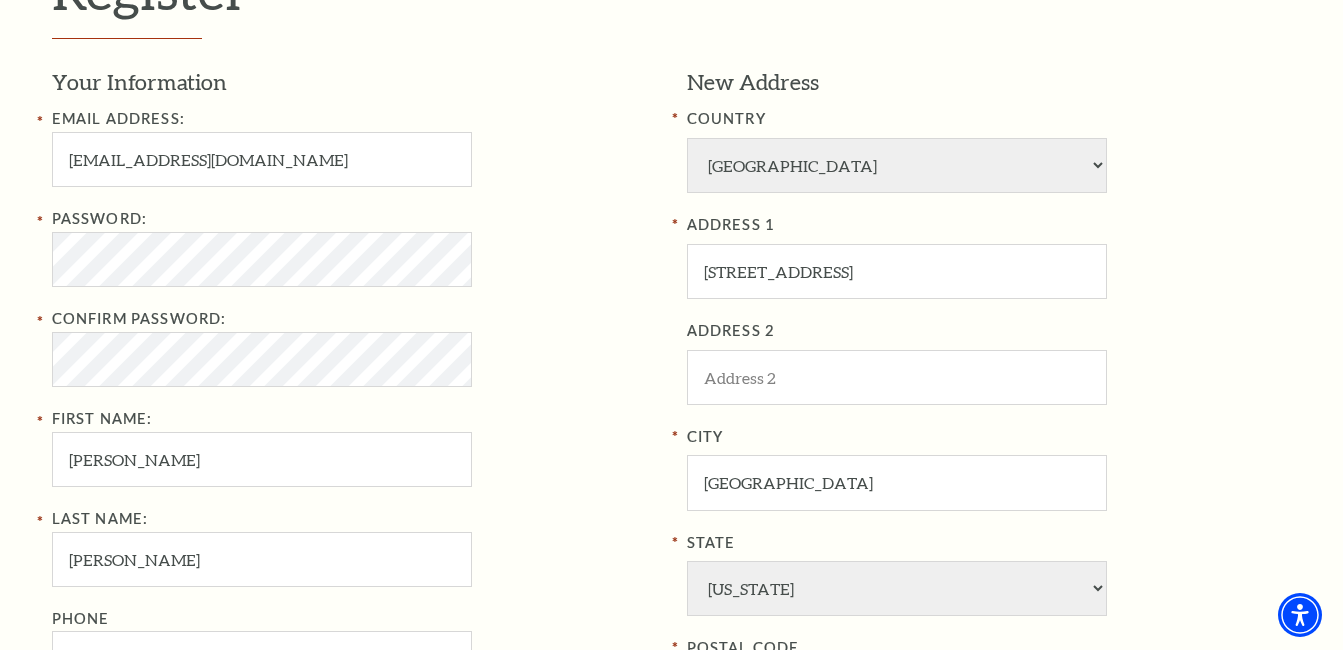 click on "Password:       Confirm Password:       First Name:   orville" at bounding box center (354, 347) 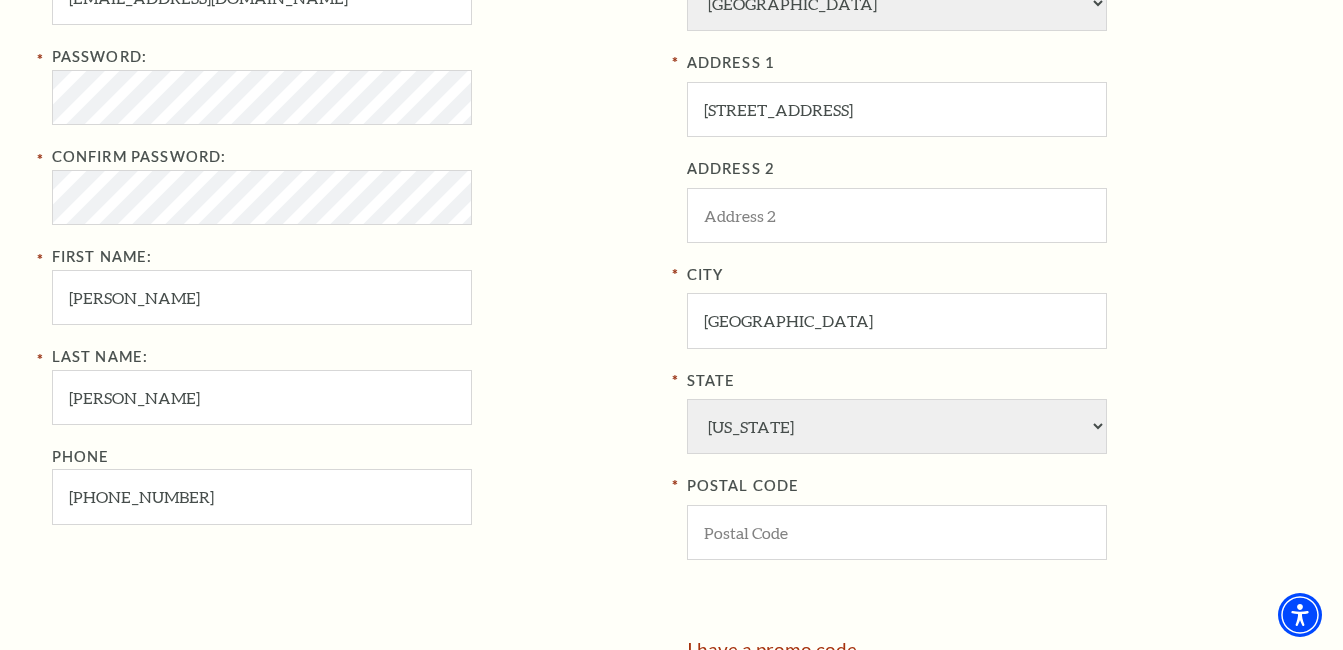 scroll, scrollTop: 700, scrollLeft: 0, axis: vertical 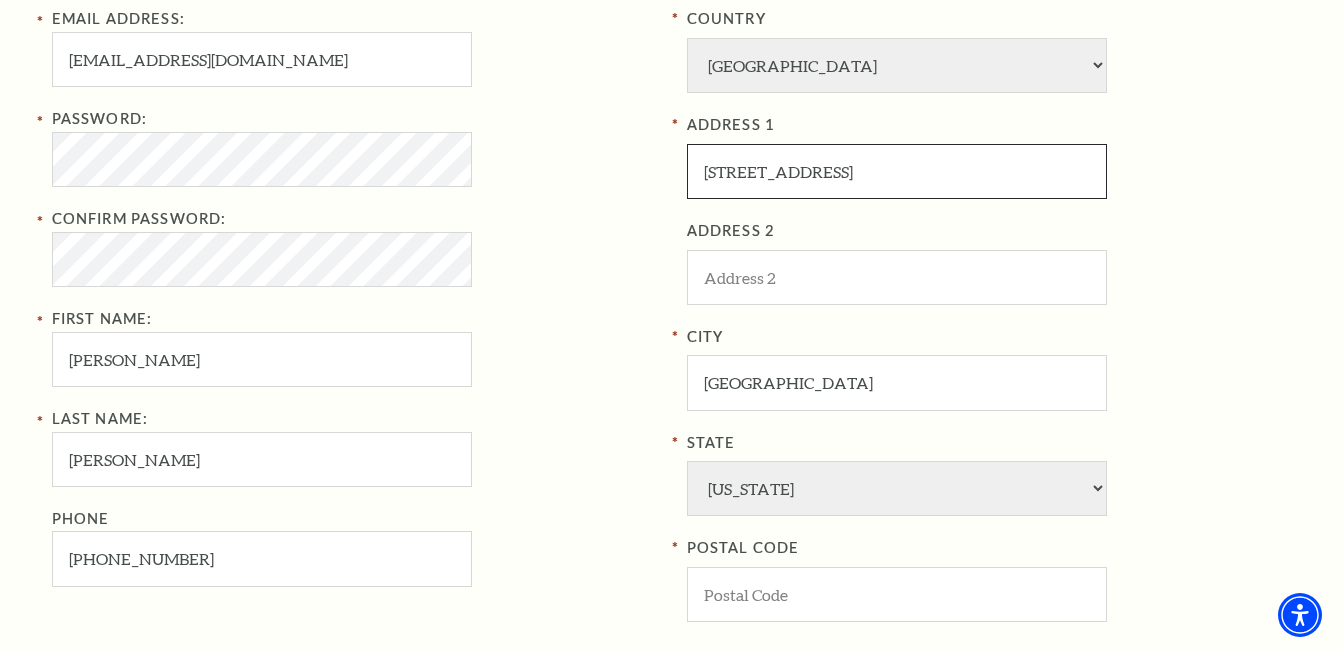 drag, startPoint x: 1053, startPoint y: 167, endPoint x: 986, endPoint y: 177, distance: 67.74216 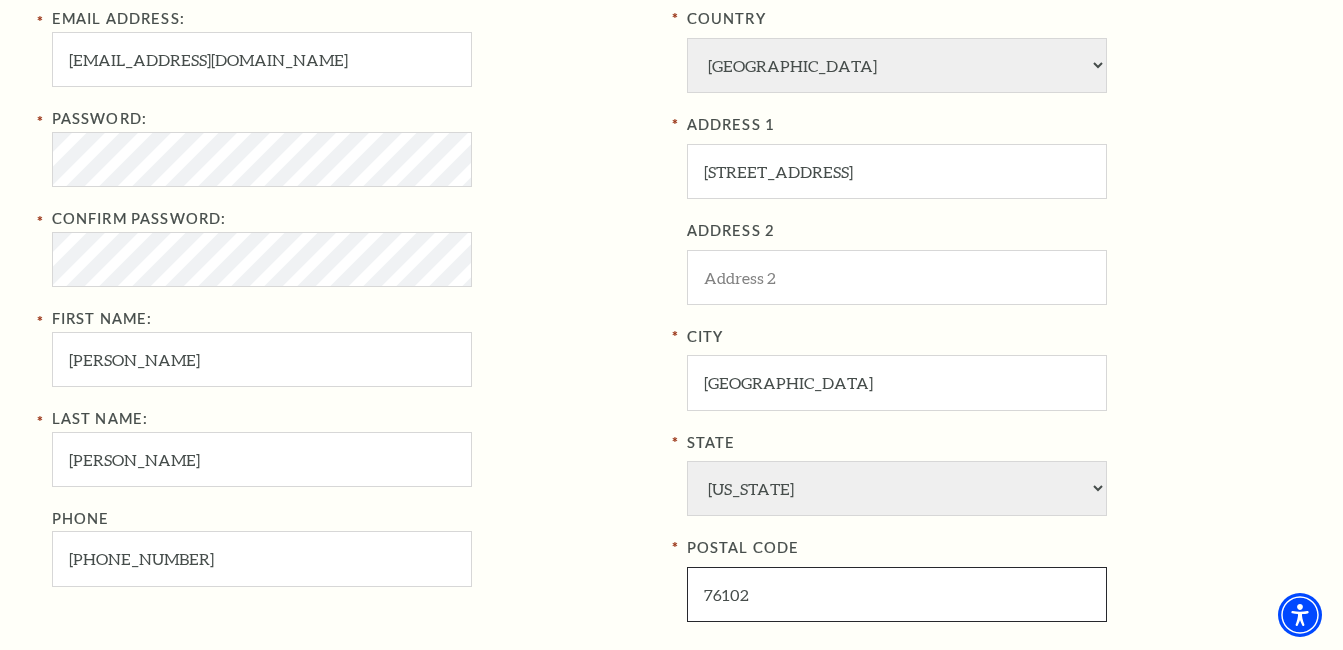 type on "76102" 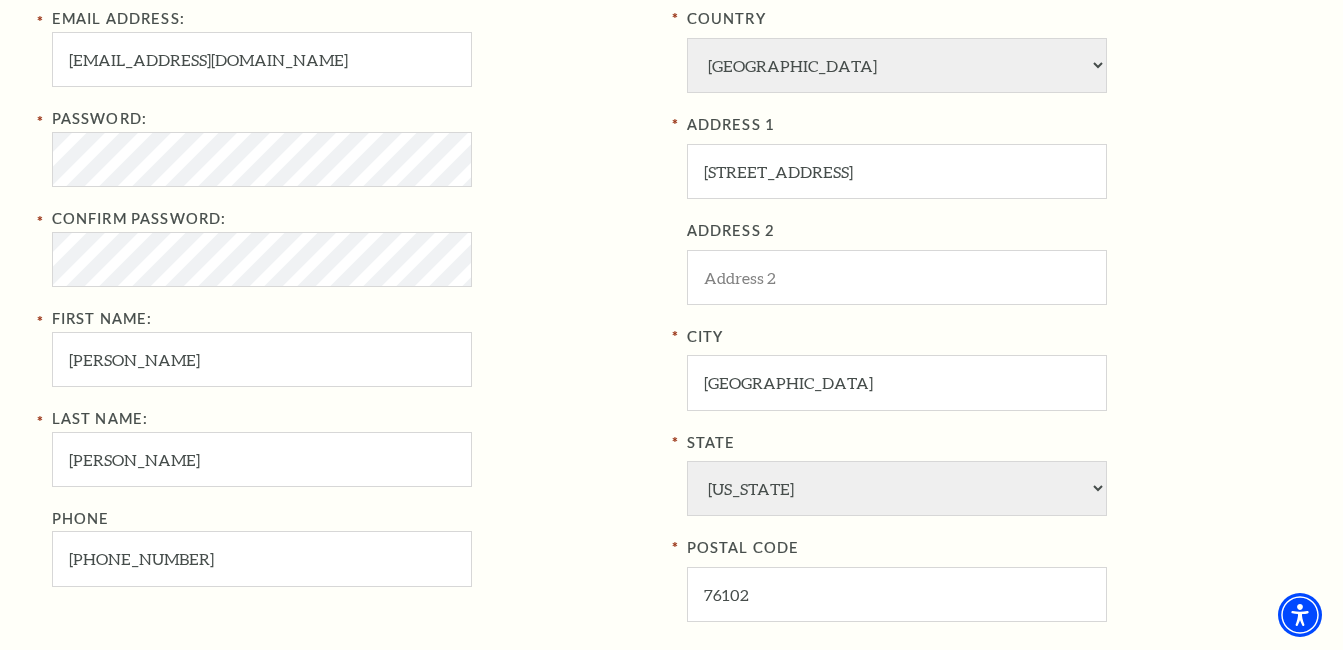 click on "Phone   817-909-6789" at bounding box center (354, 547) 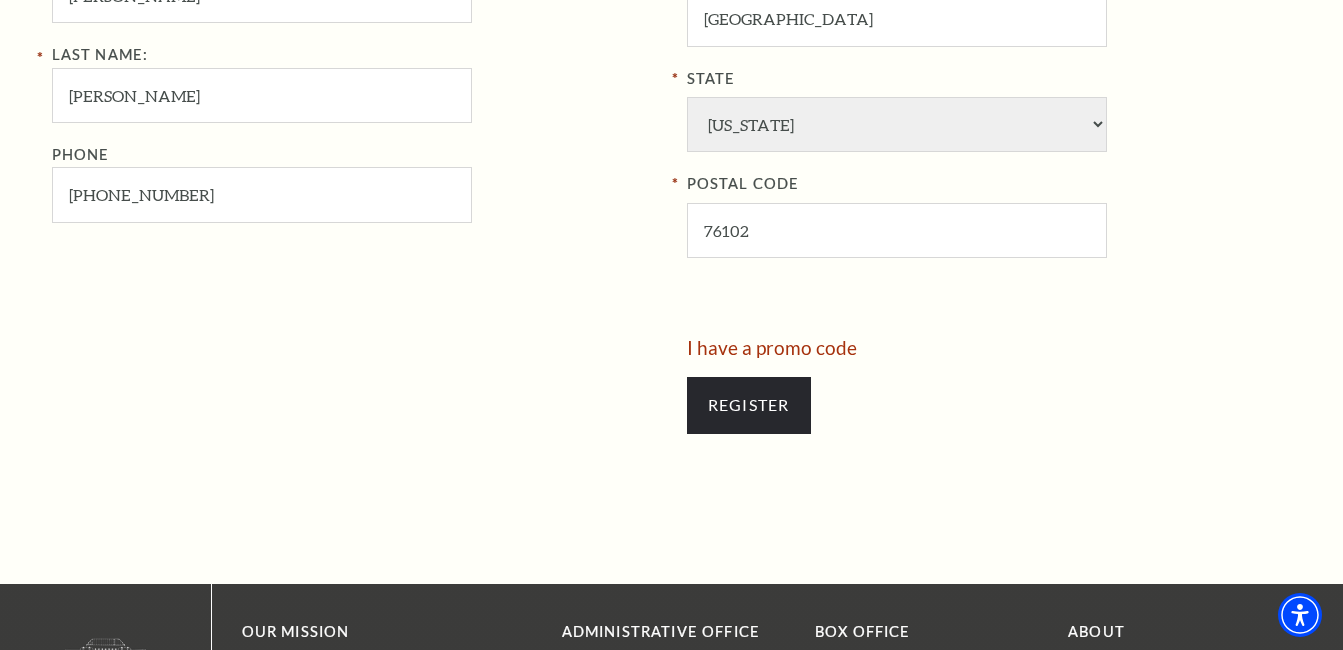 scroll, scrollTop: 1100, scrollLeft: 0, axis: vertical 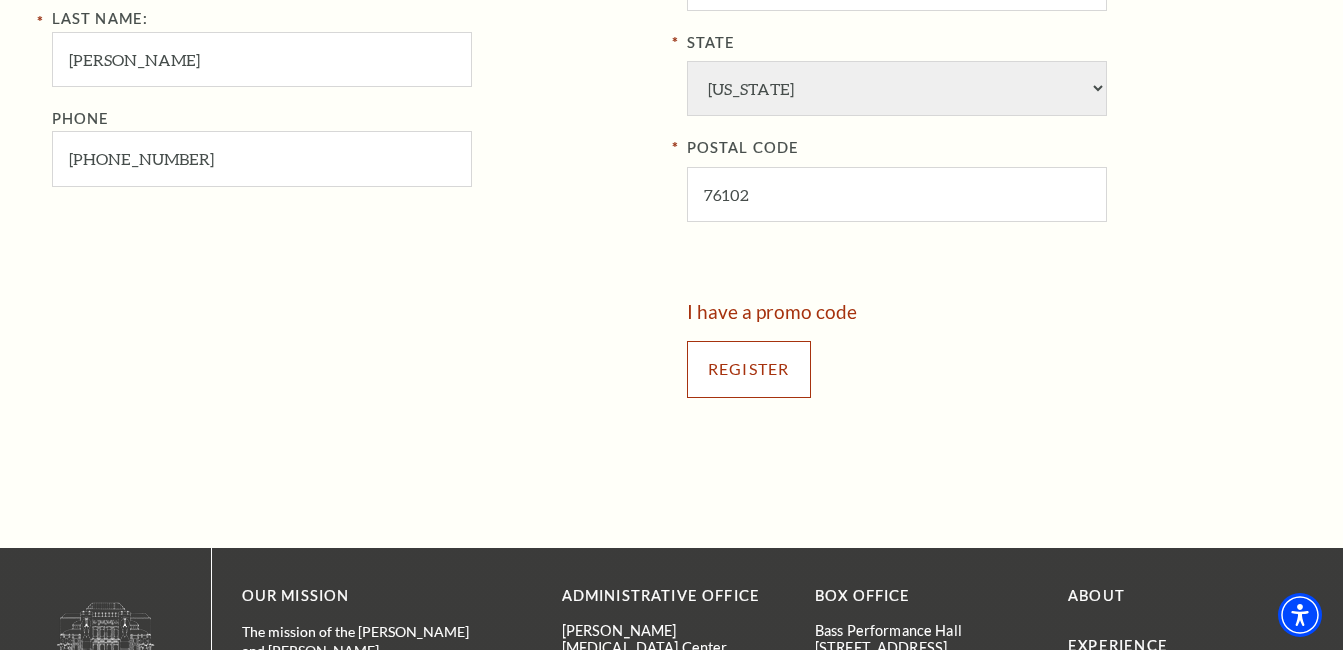 click on "Register" at bounding box center (749, 369) 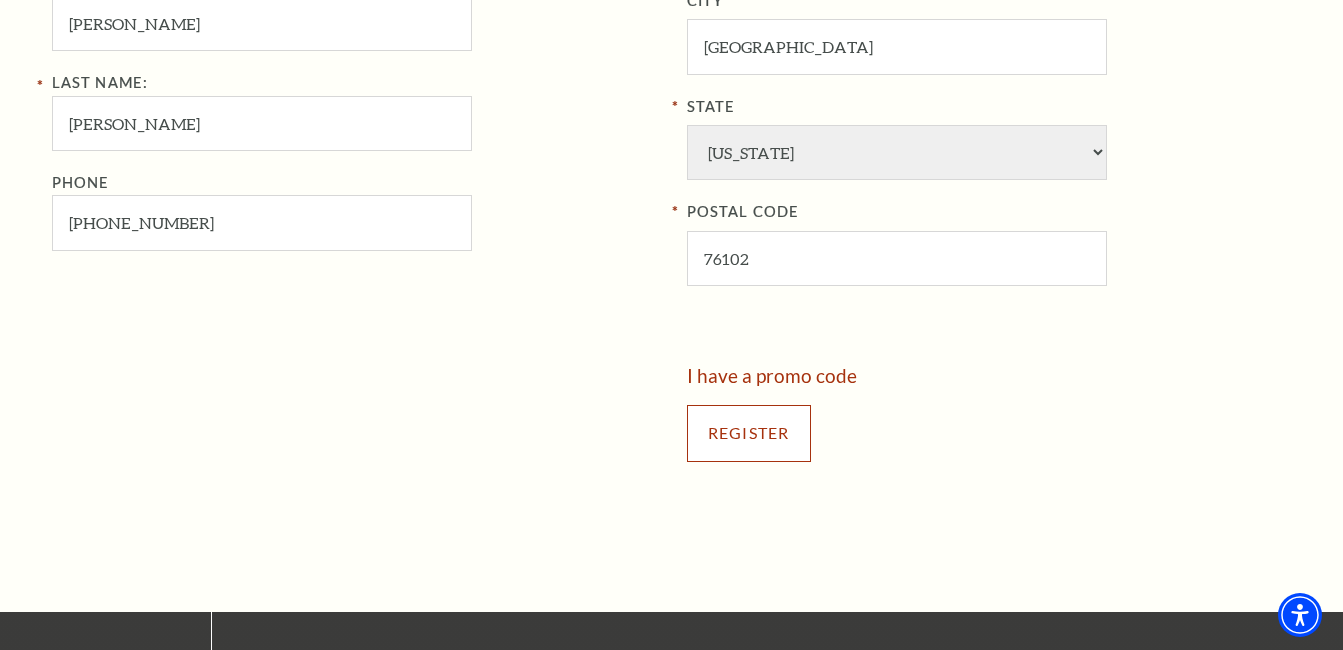 scroll, scrollTop: 1005, scrollLeft: 0, axis: vertical 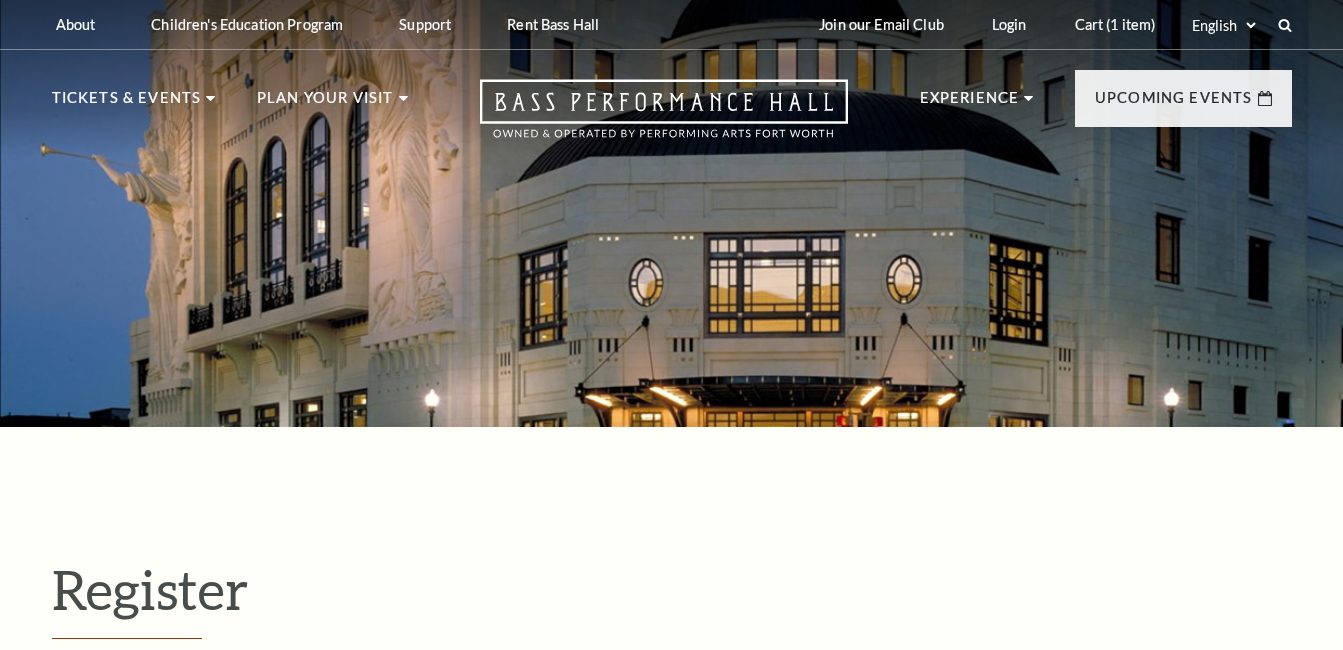 select on "1" 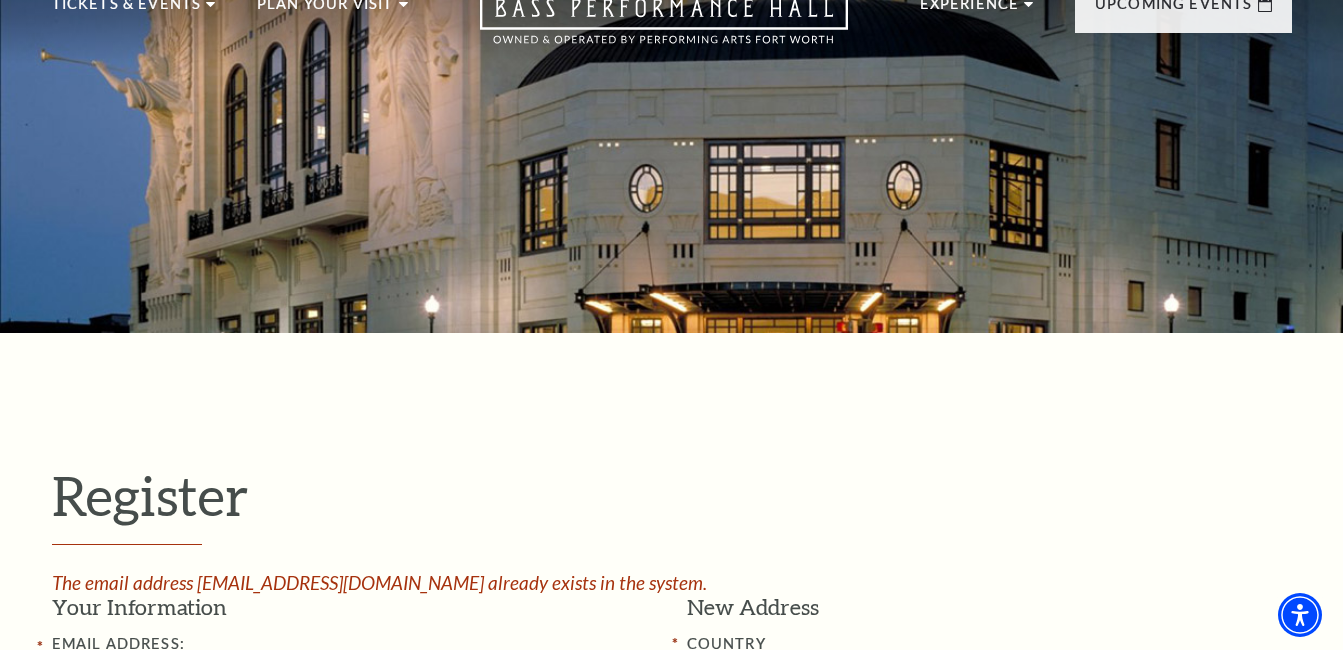 scroll, scrollTop: 0, scrollLeft: 0, axis: both 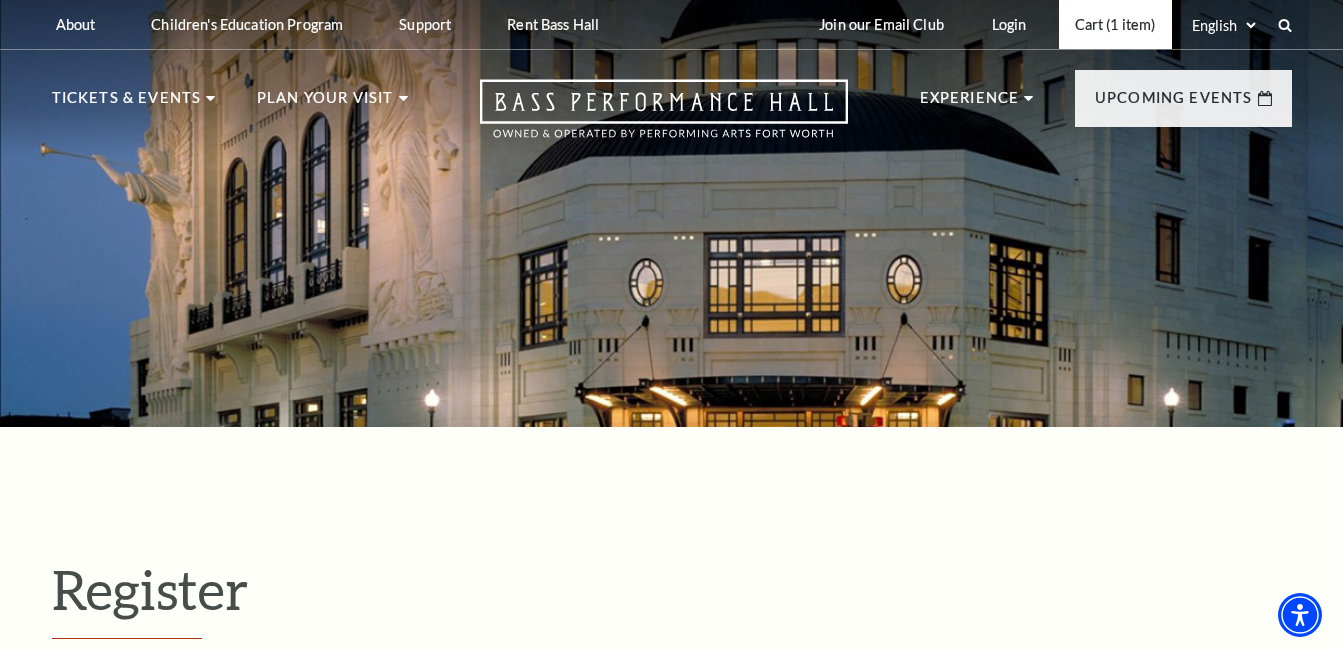 click on "Cart (1 item)" at bounding box center (1115, 24) 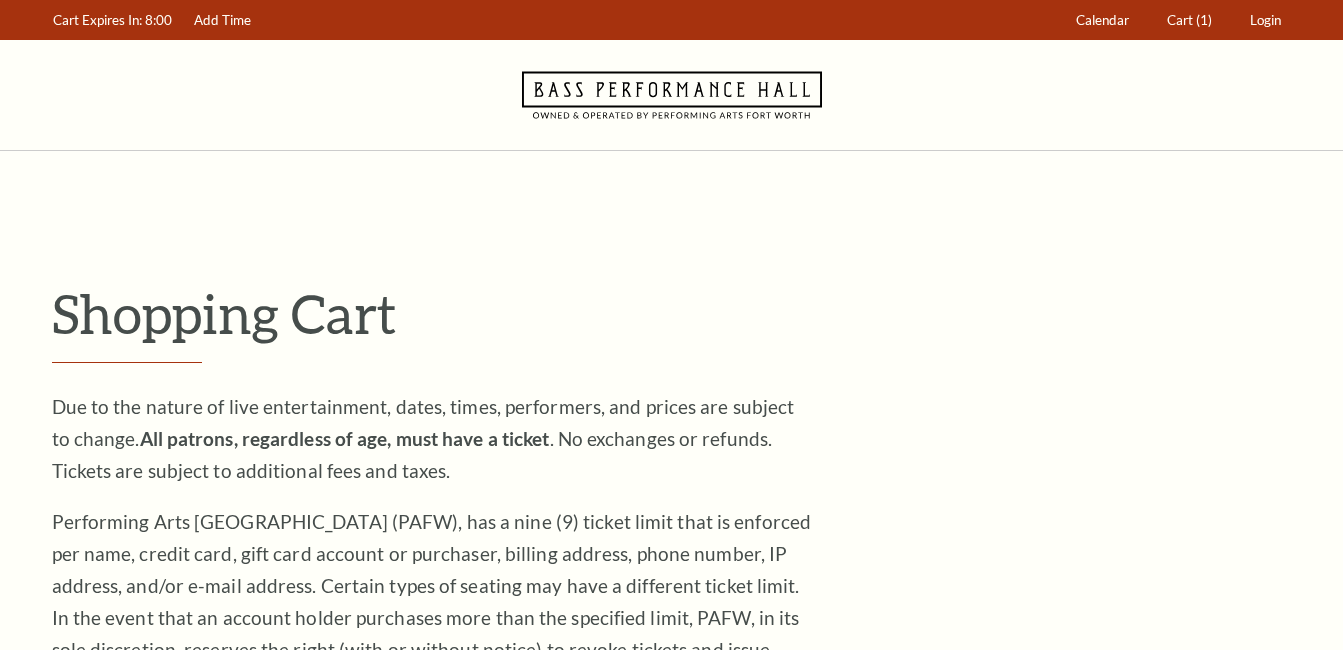 scroll, scrollTop: 0, scrollLeft: 0, axis: both 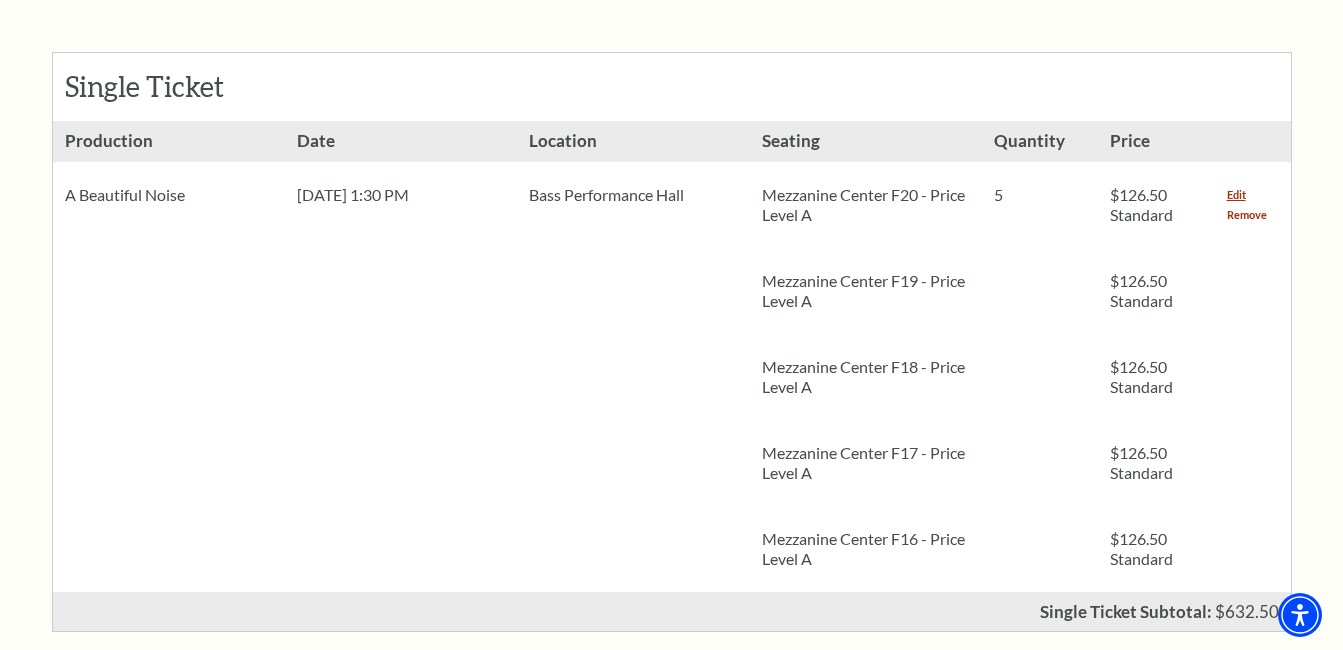 click on "Remove" at bounding box center (1247, 215) 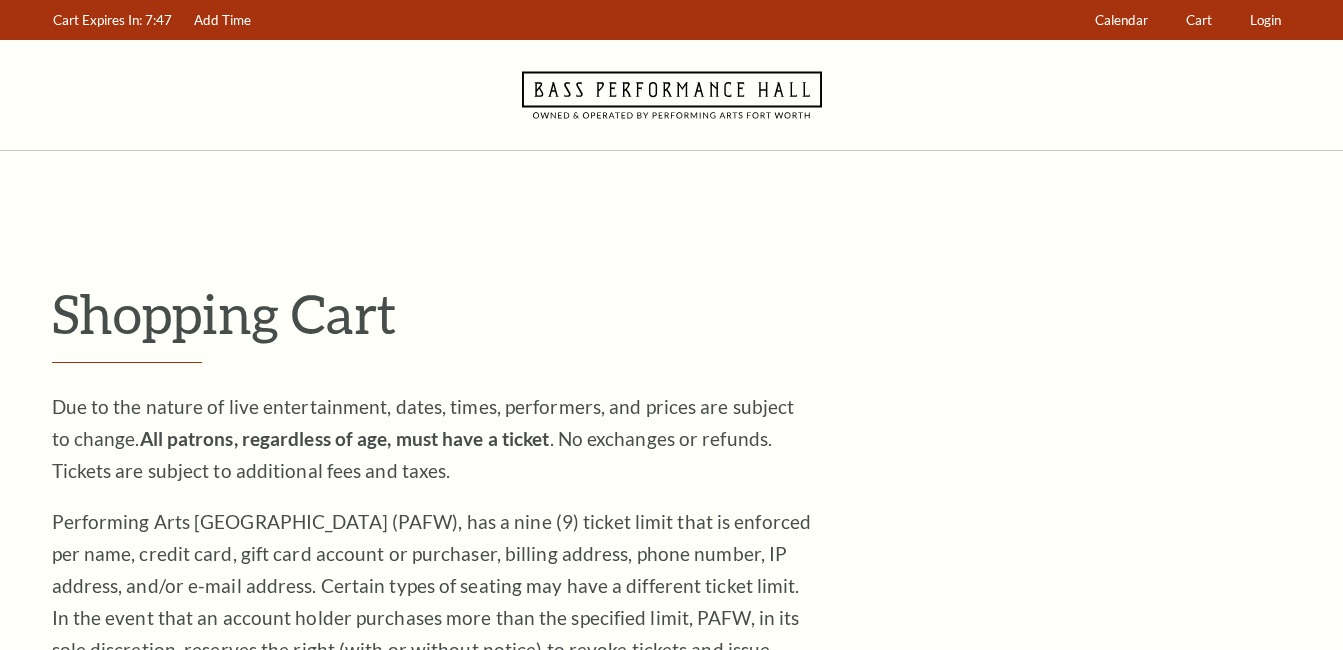 scroll, scrollTop: 0, scrollLeft: 0, axis: both 